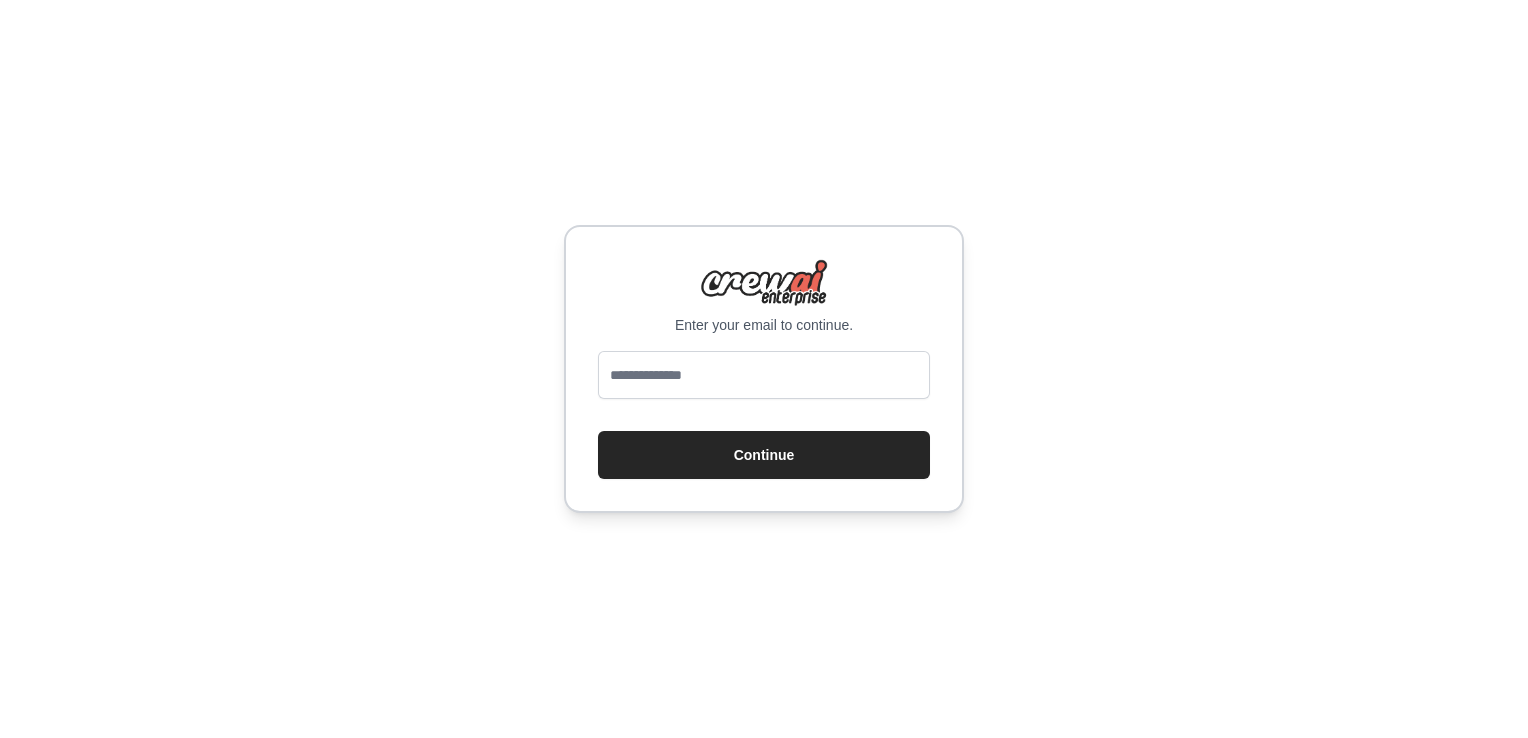 scroll, scrollTop: 0, scrollLeft: 0, axis: both 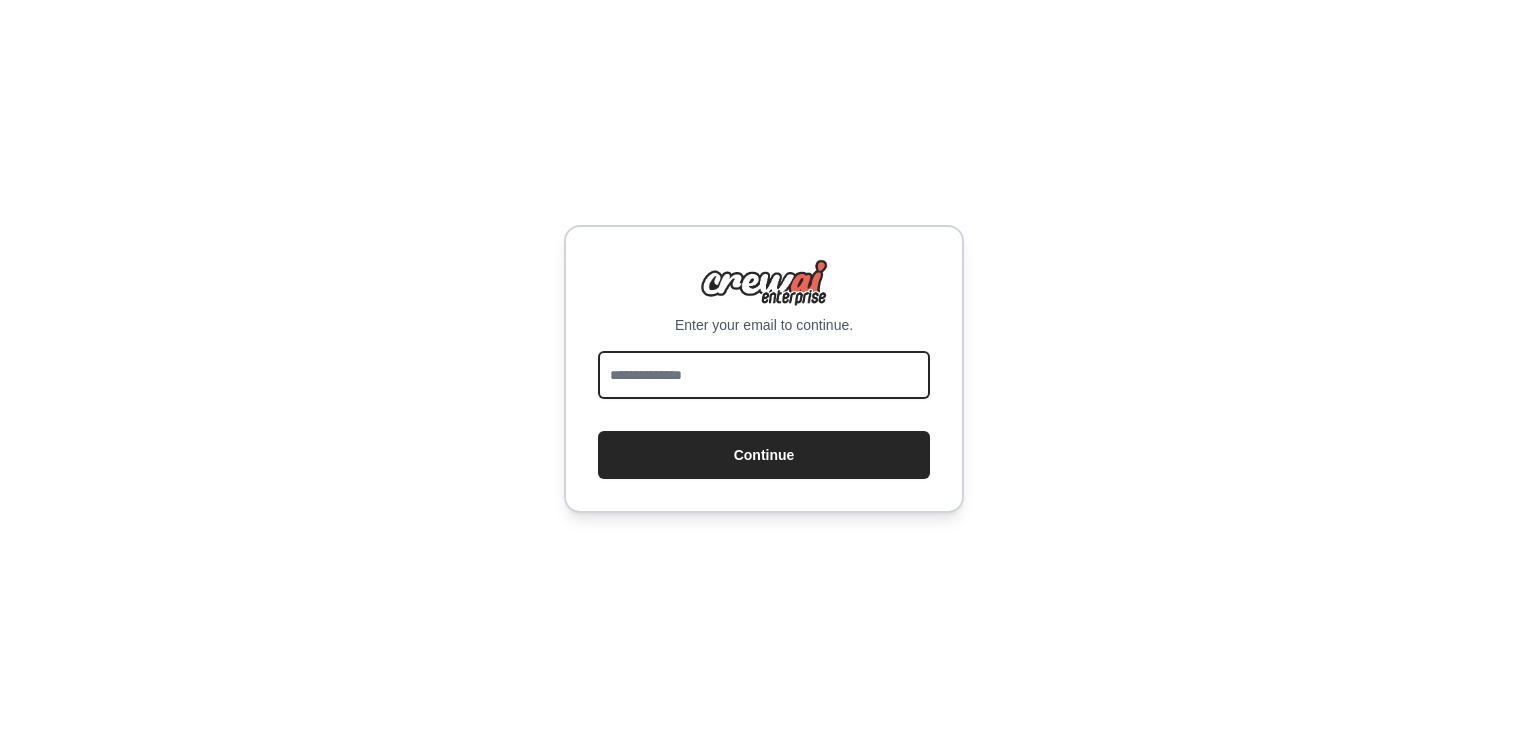 click at bounding box center (764, 375) 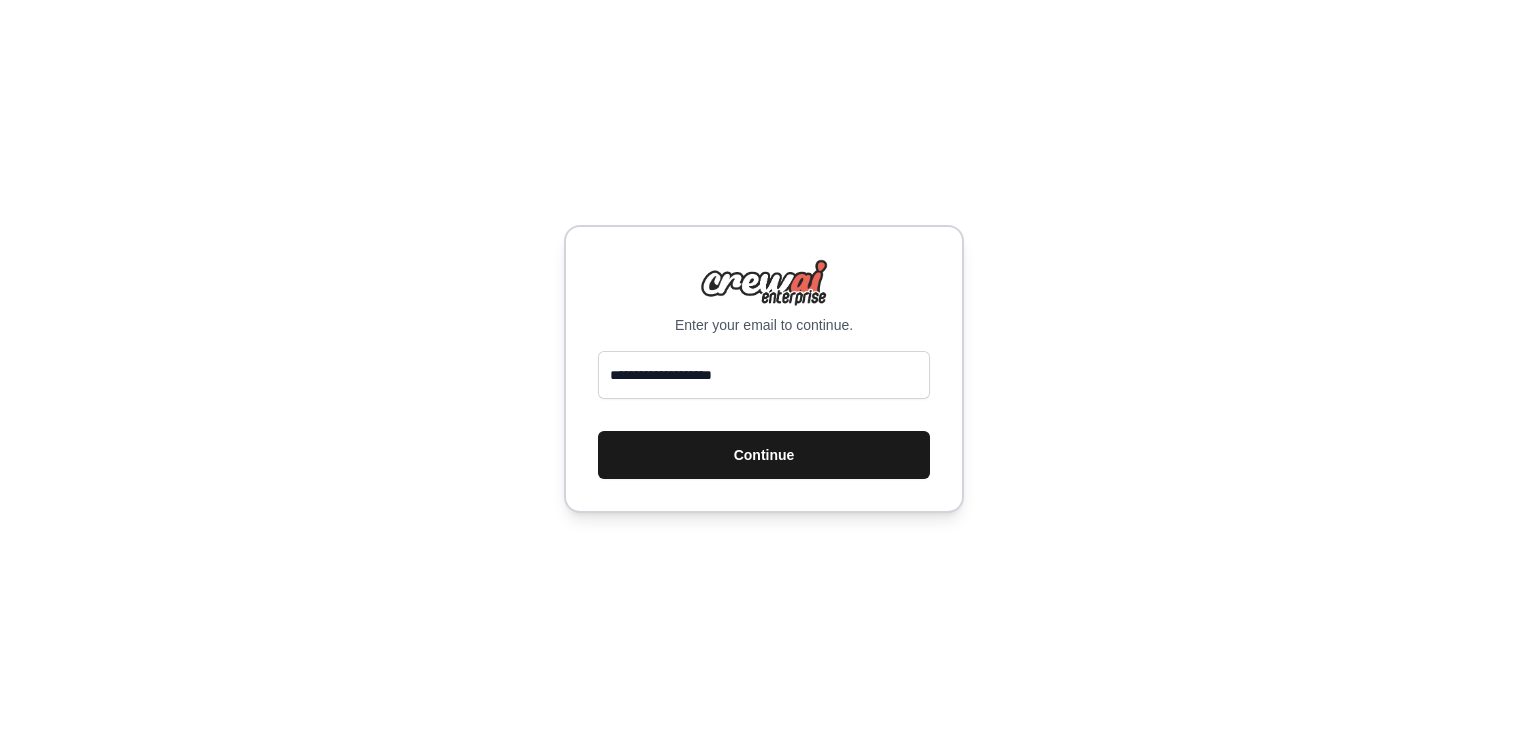 click on "Continue" at bounding box center [764, 455] 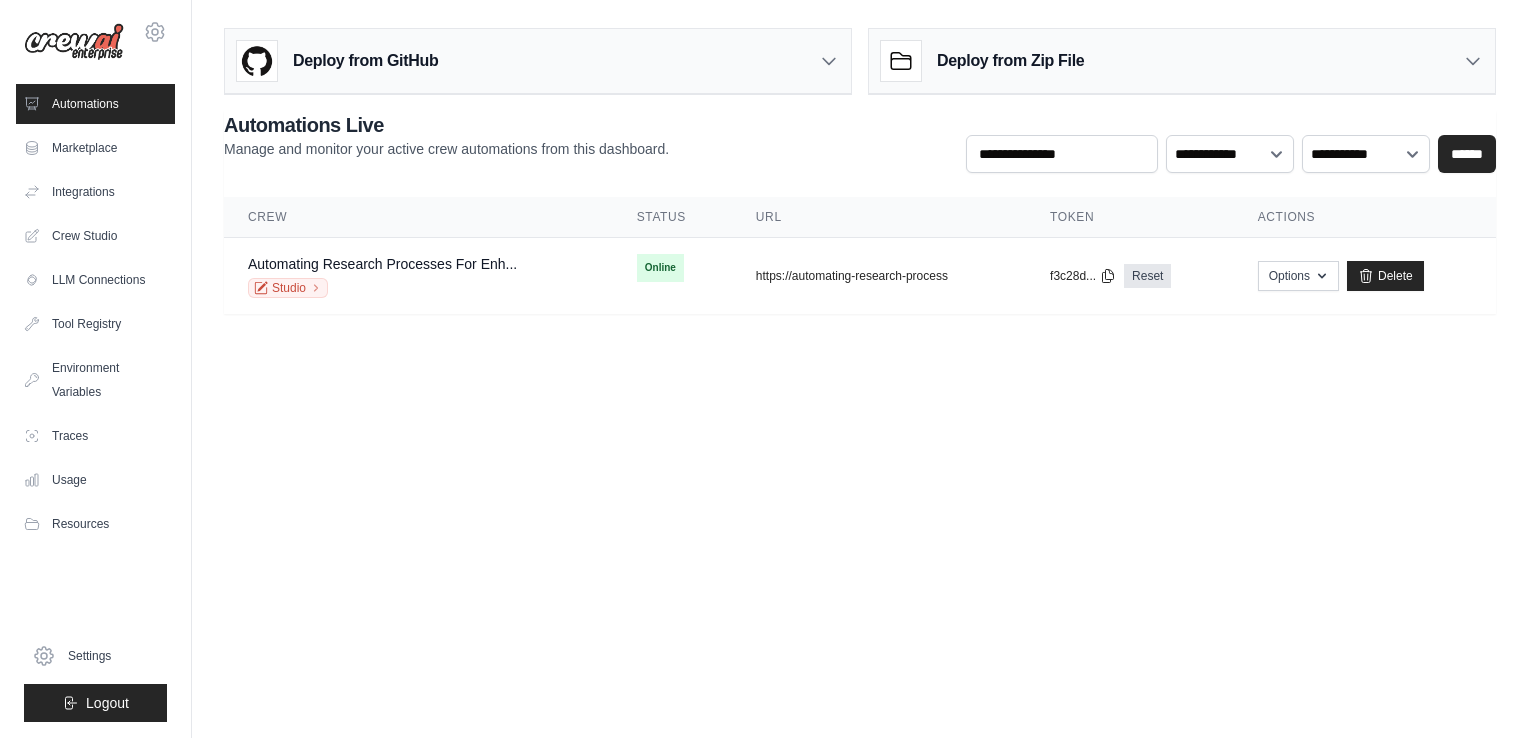 scroll, scrollTop: 0, scrollLeft: 0, axis: both 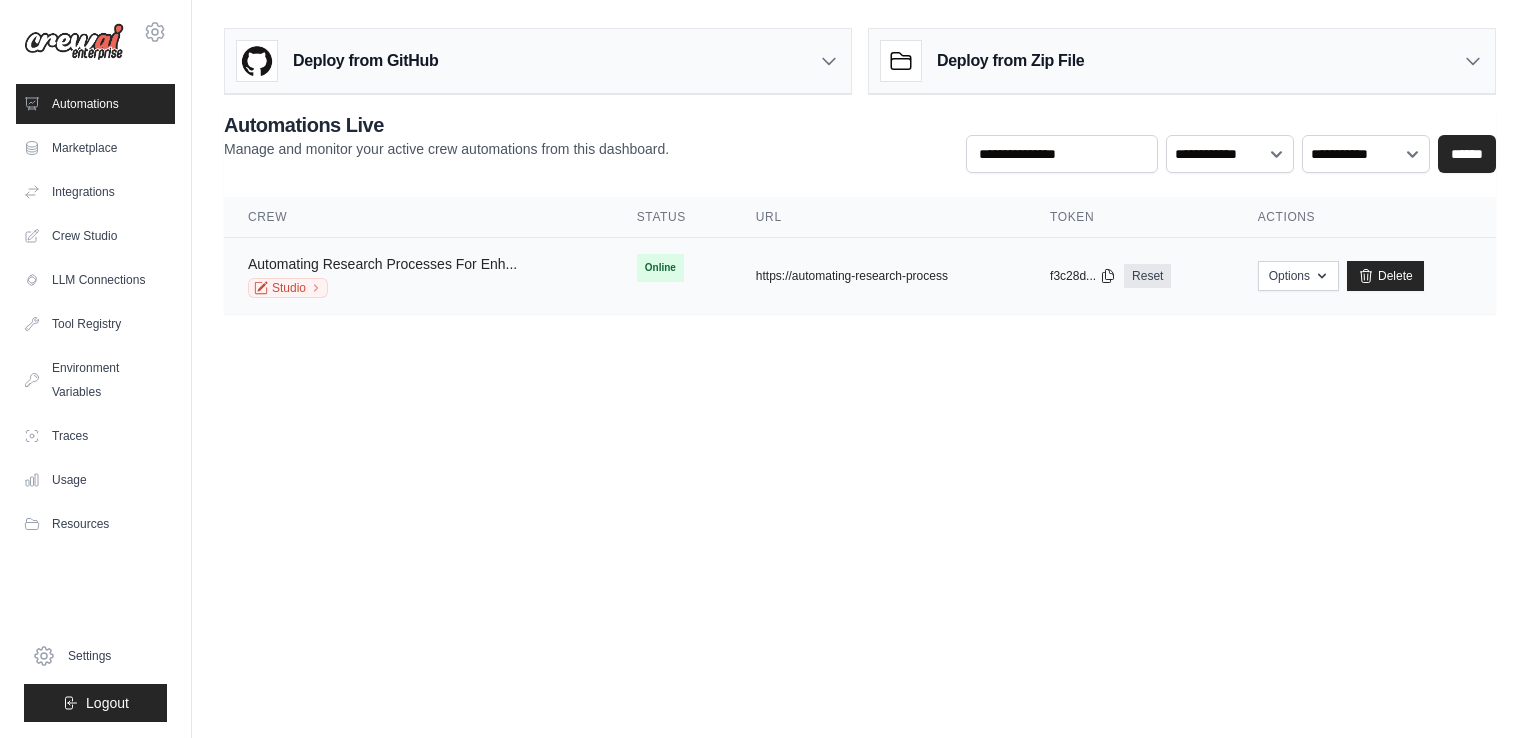 click on "Automating Research Processes For Enh..." at bounding box center (382, 264) 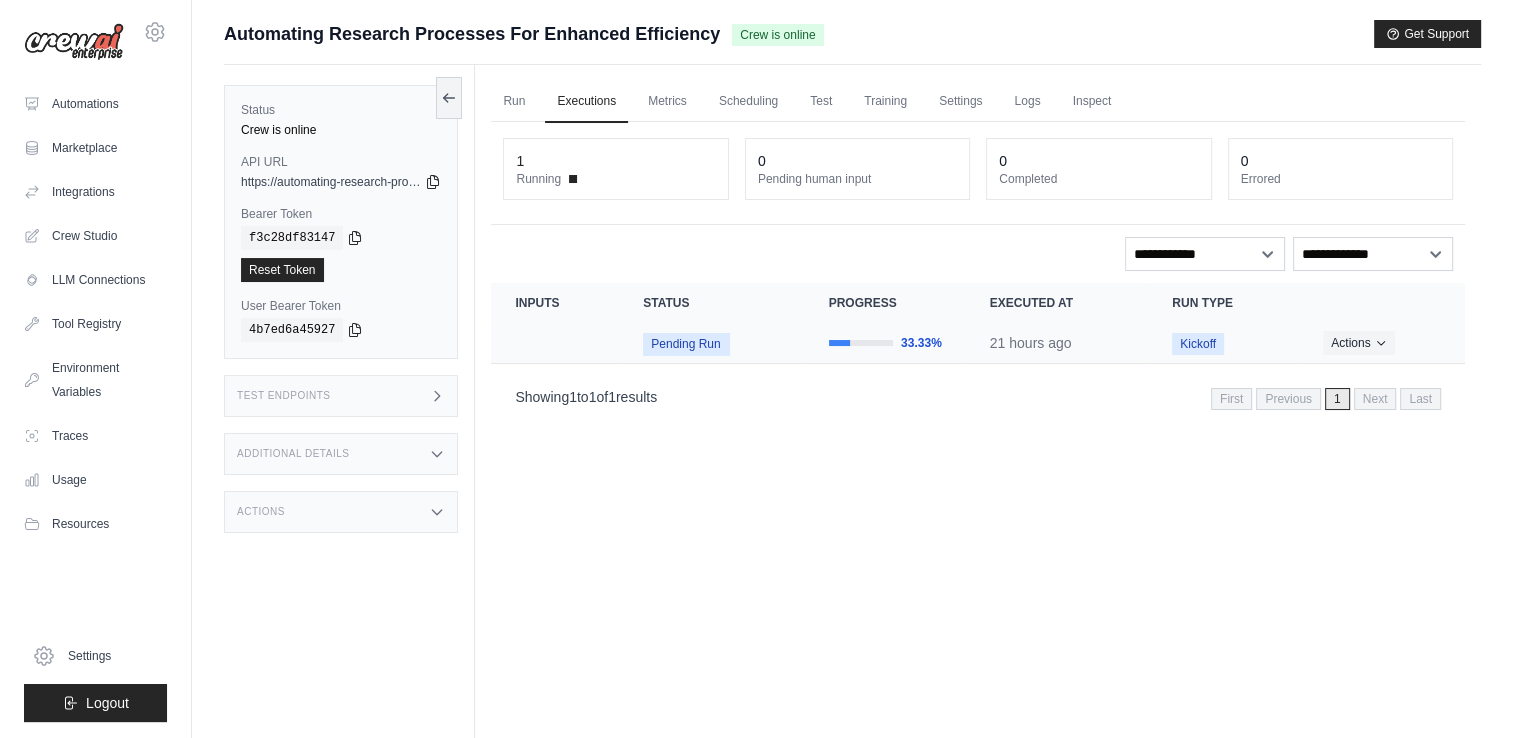 click at bounding box center [839, 343] 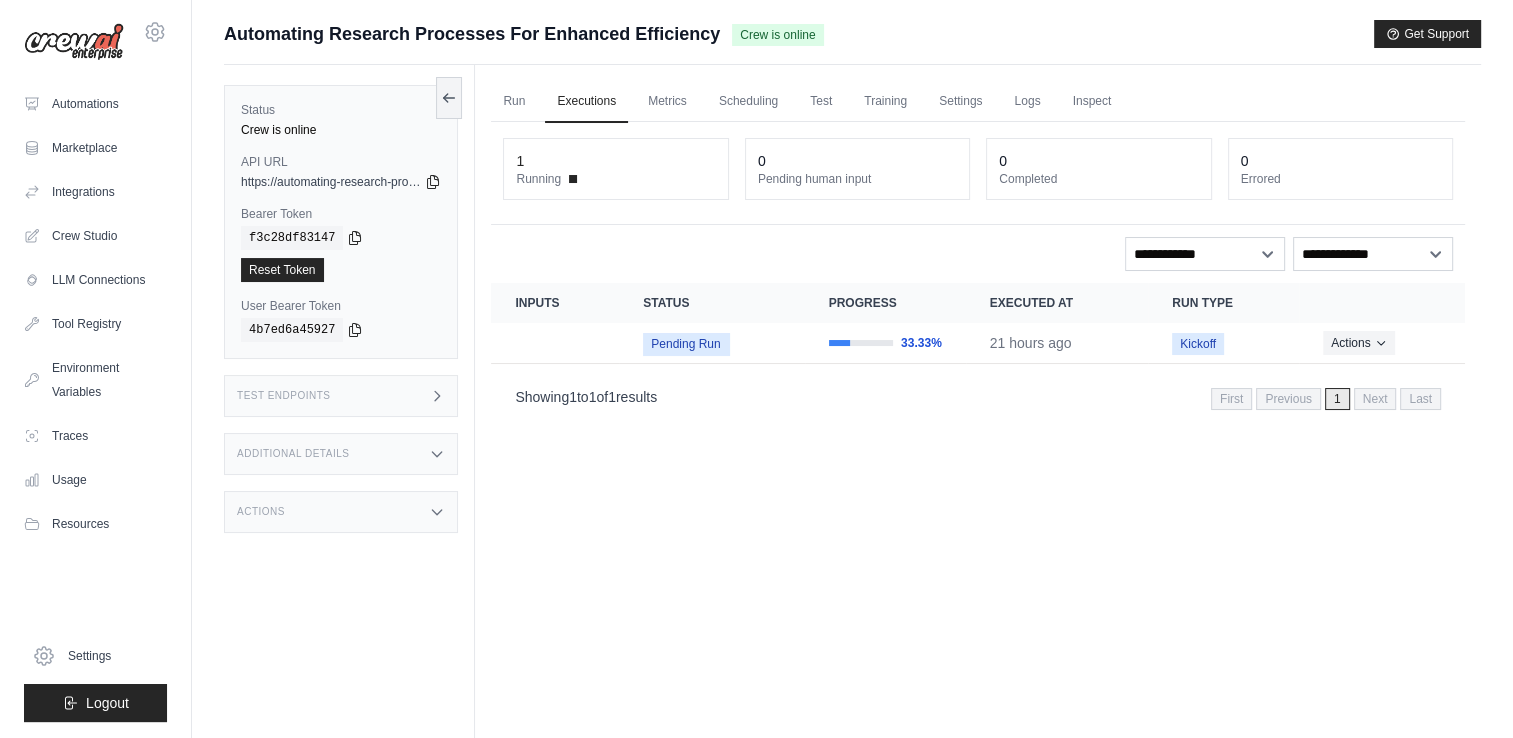 drag, startPoint x: 713, startPoint y: 354, endPoint x: 892, endPoint y: 362, distance: 179.17868 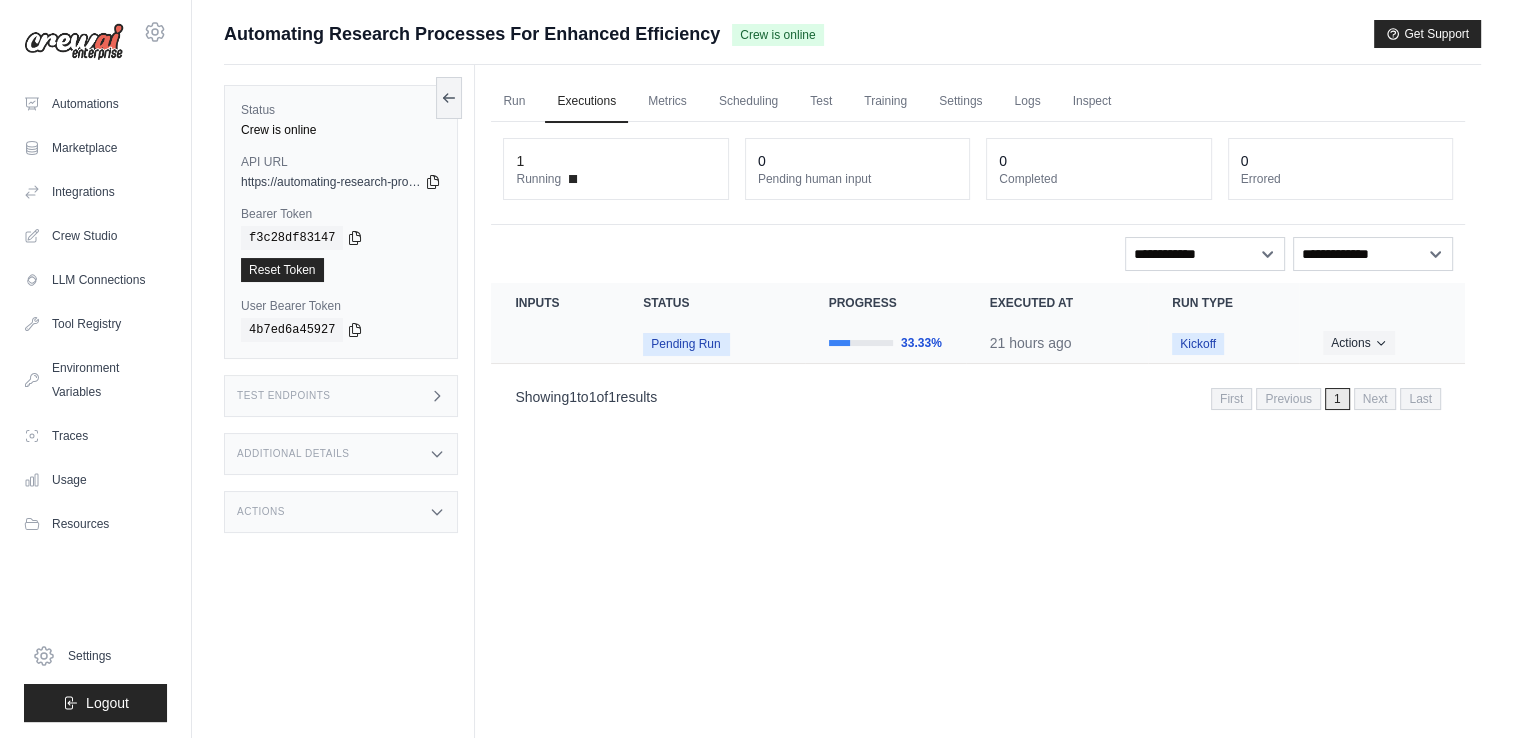 click on "33.33%" at bounding box center [885, 343] 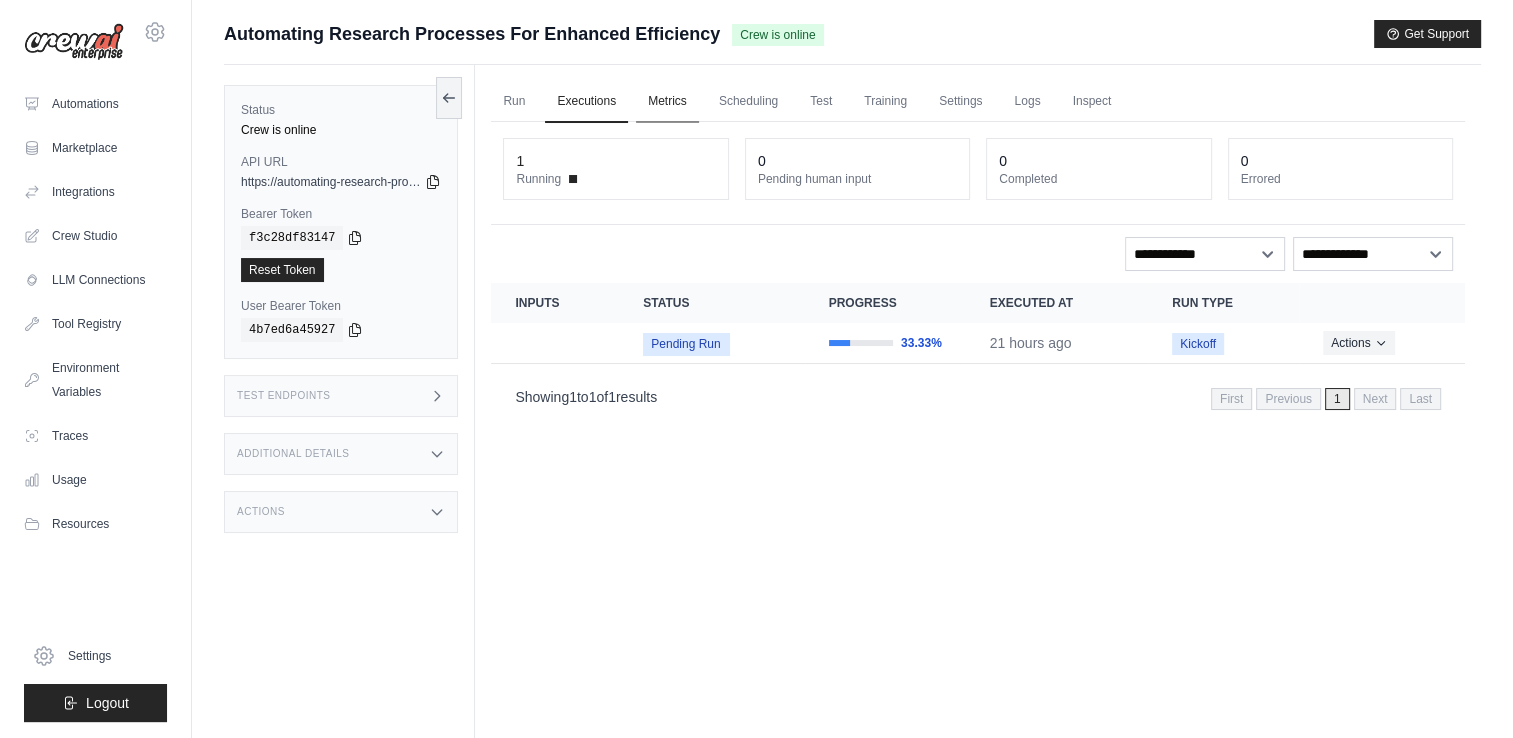 click on "Metrics" at bounding box center [667, 102] 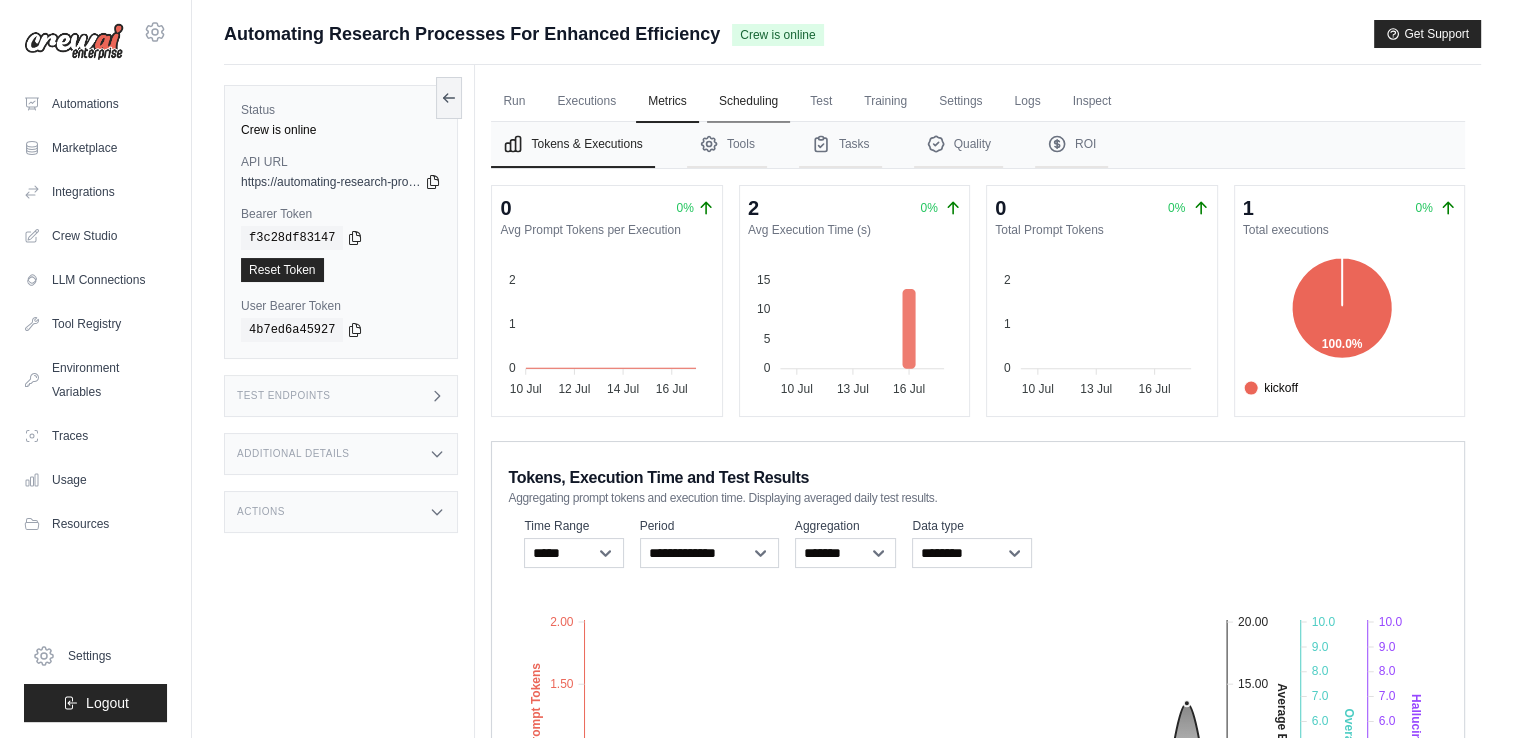 click on "Scheduling" at bounding box center [748, 102] 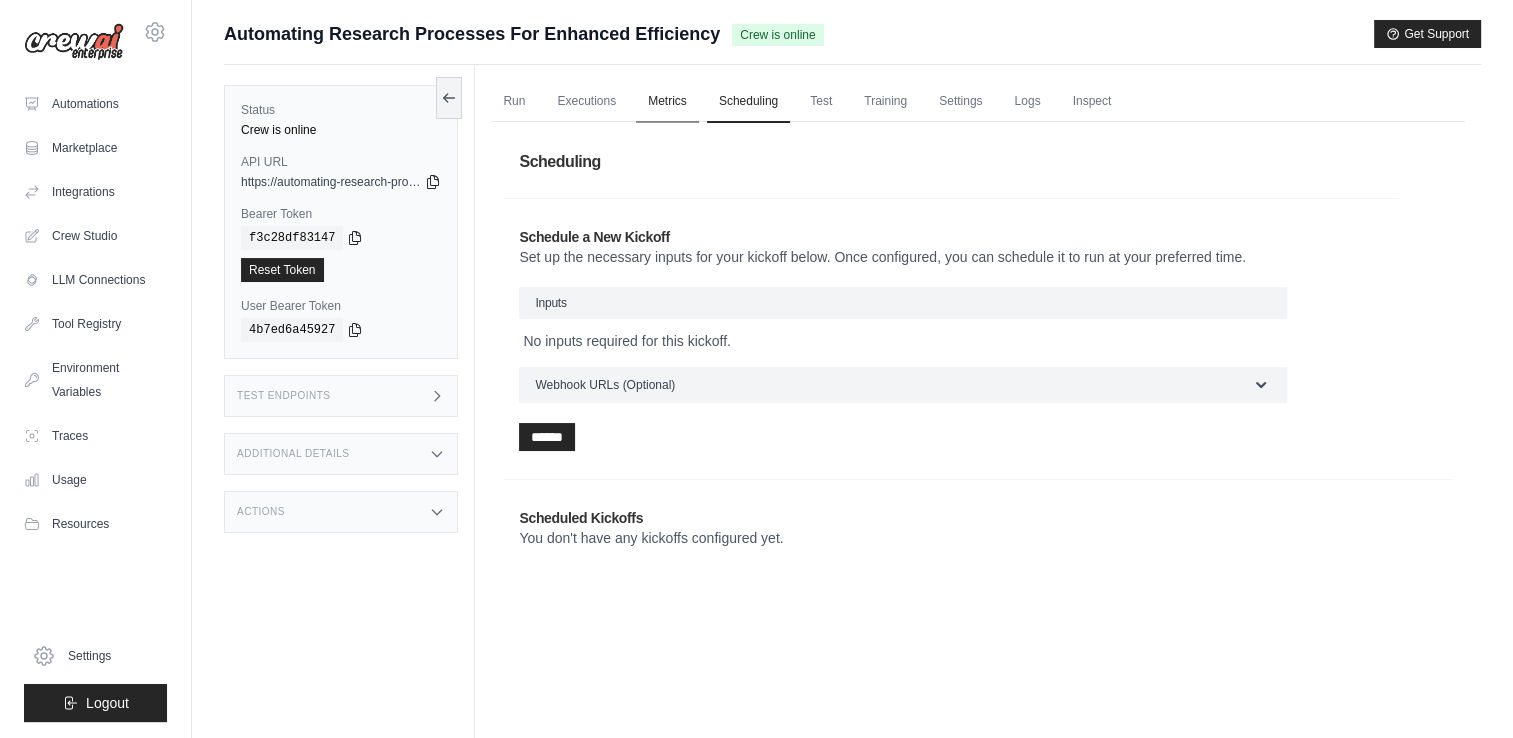 click on "Metrics" at bounding box center [667, 102] 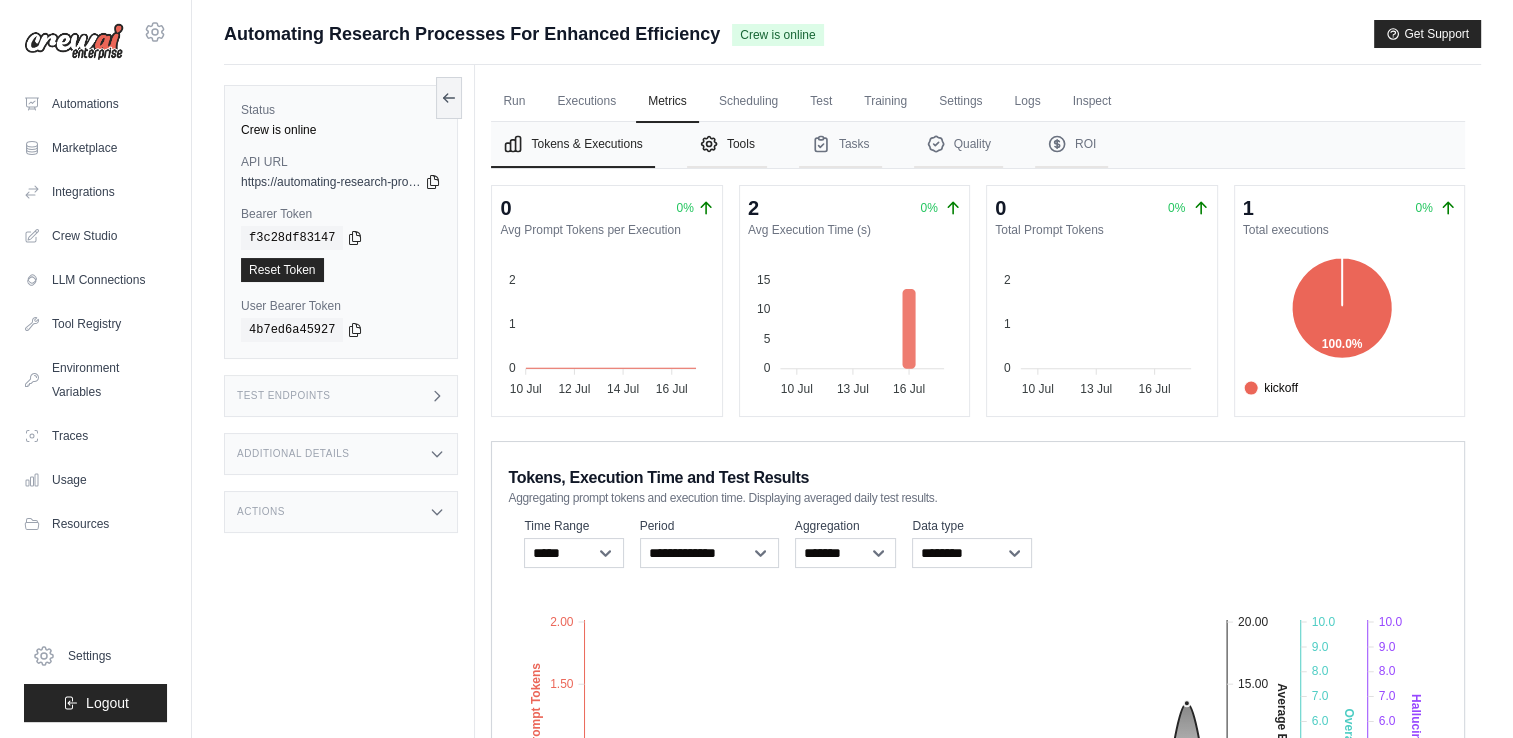 click on "Tools" at bounding box center [727, 145] 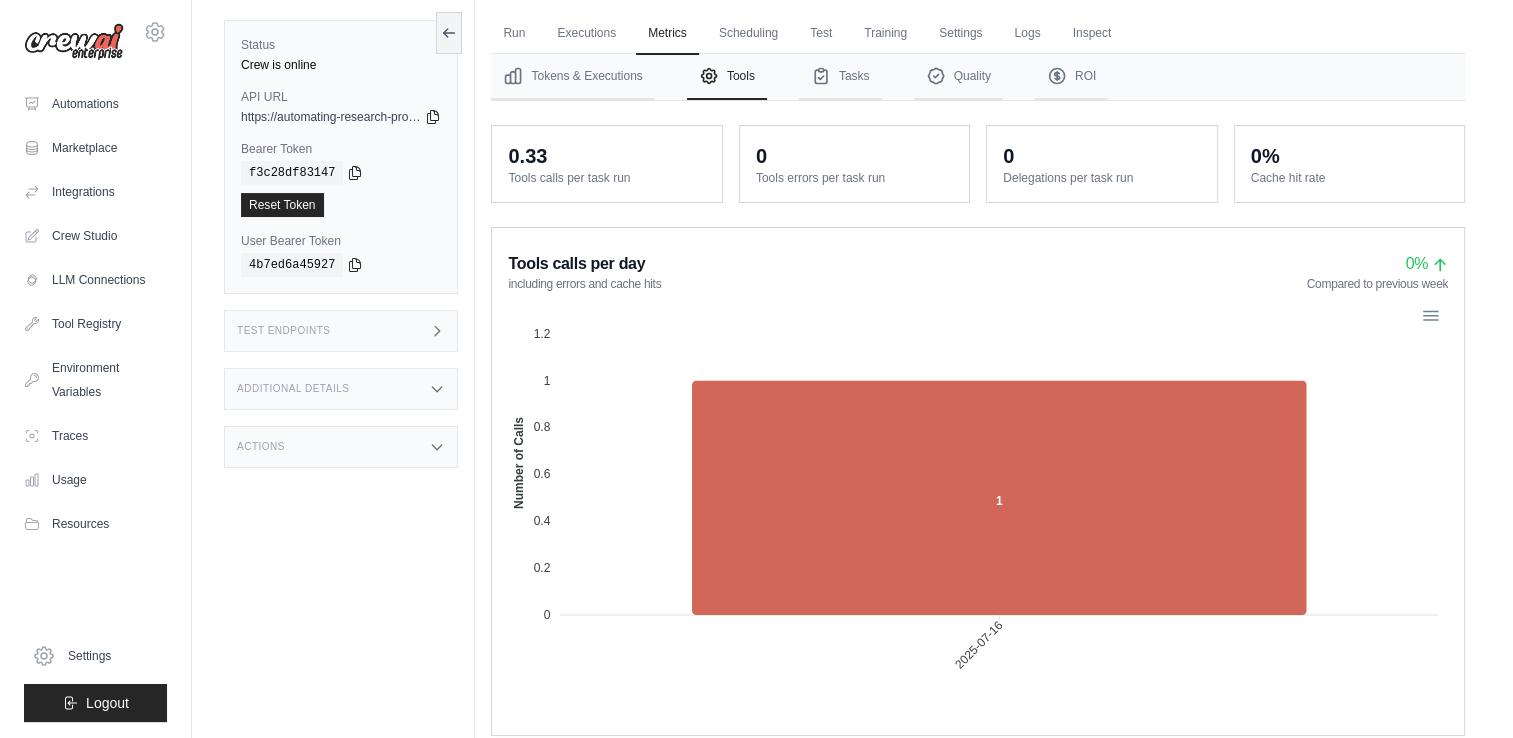 scroll, scrollTop: 66, scrollLeft: 0, axis: vertical 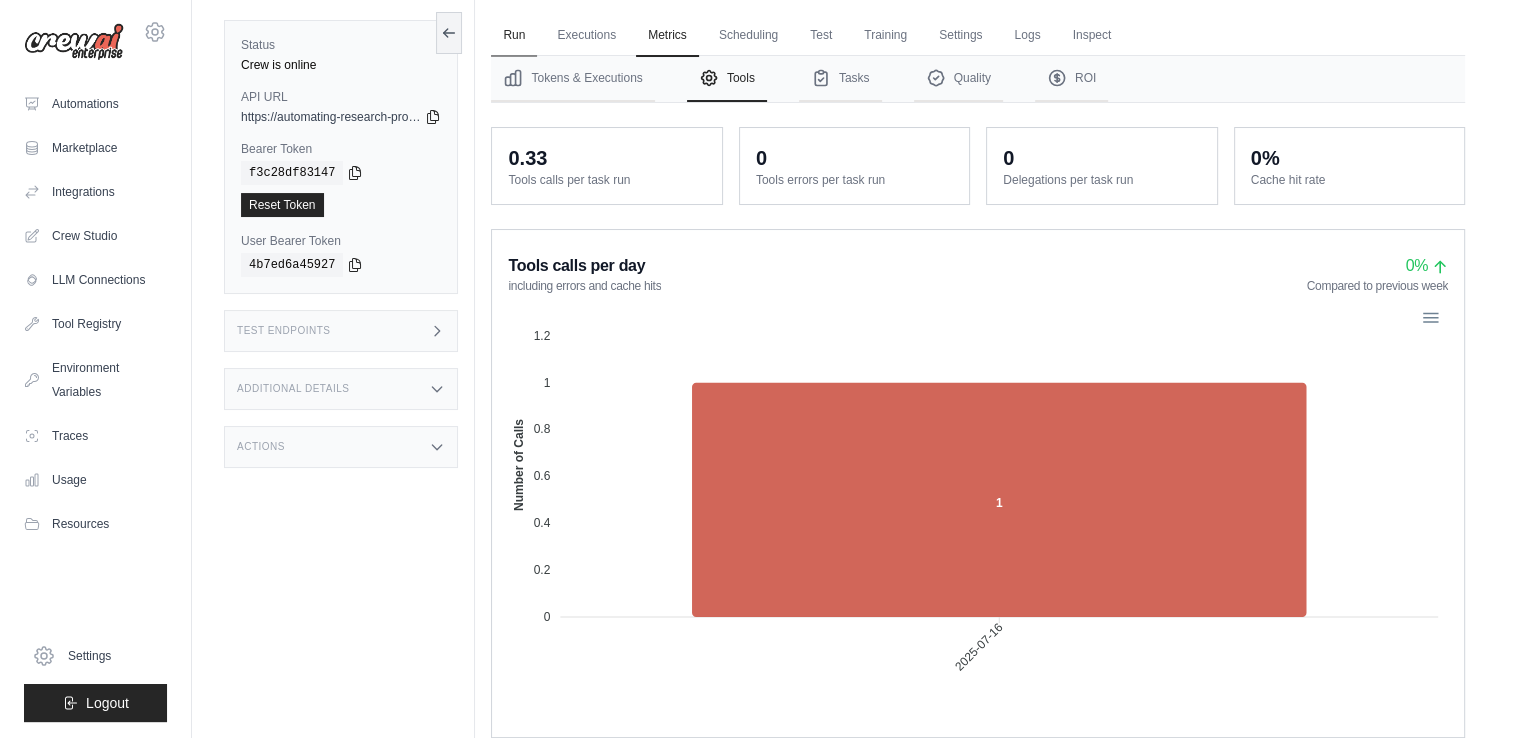 click on "Run" at bounding box center (514, 36) 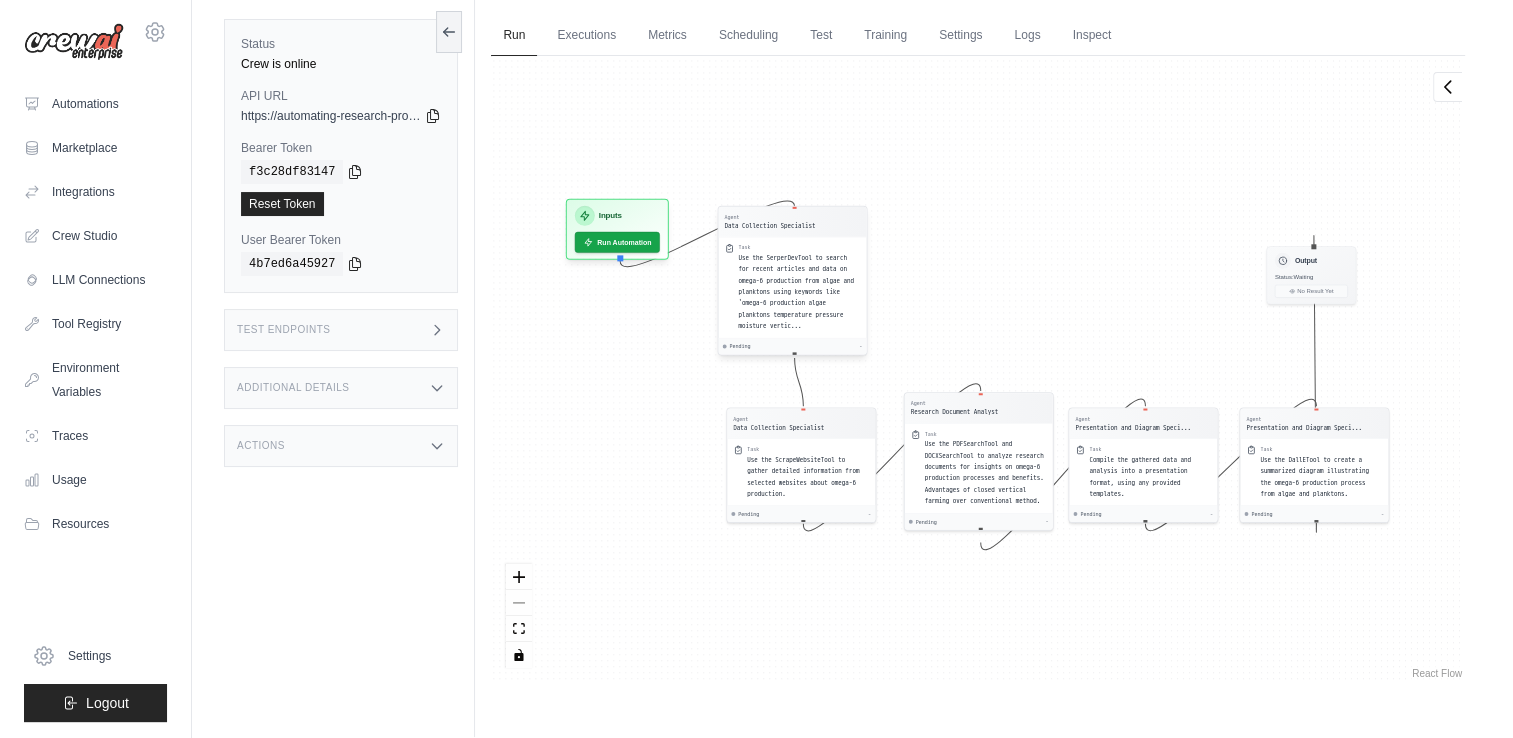 click on "Use the SerperDevTool to search for recent articles and data on omega-6 production from algae and planktons using keywords like 'omega-6 production algae planktons temperature pressure moisture vertic..." at bounding box center (797, 291) 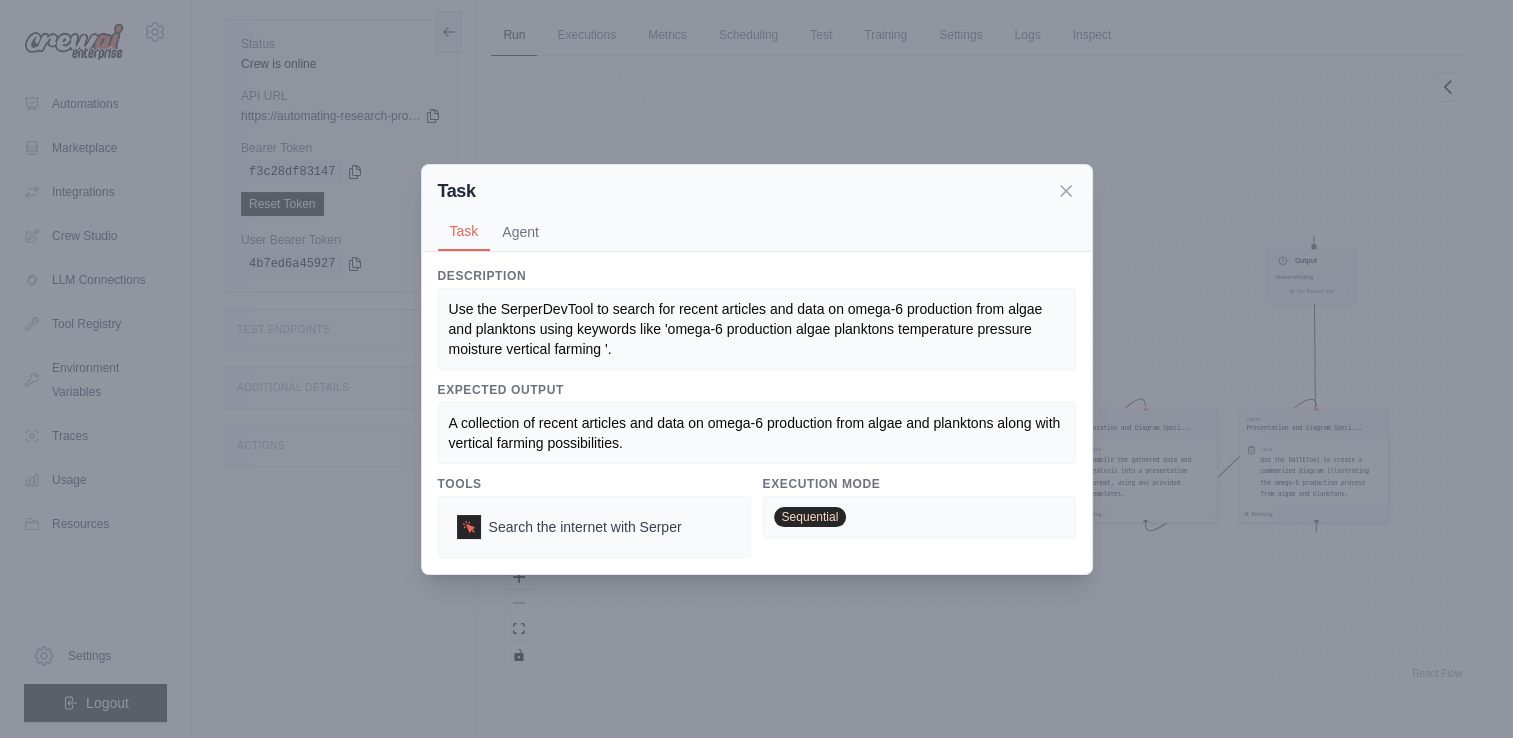 scroll, scrollTop: 84, scrollLeft: 0, axis: vertical 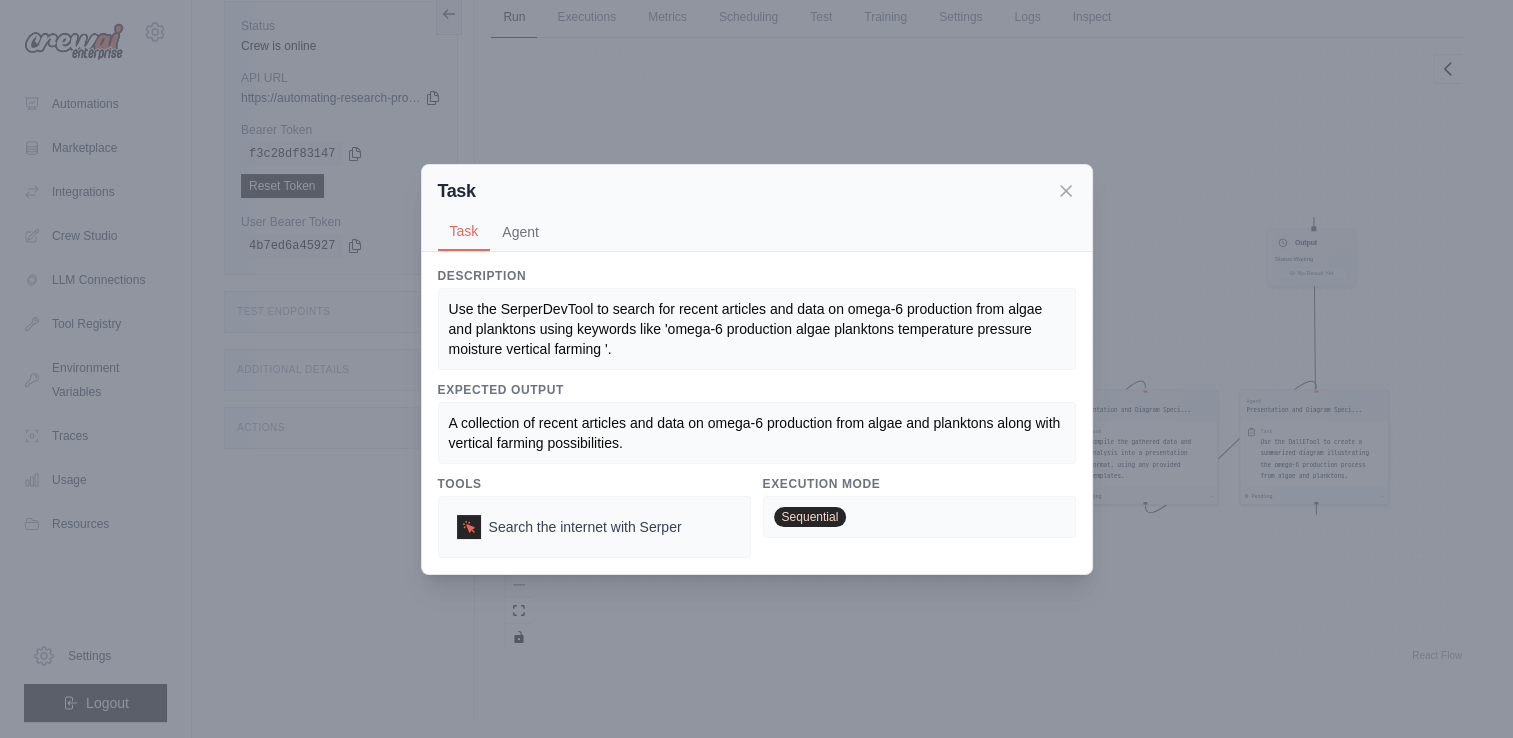 click on "Sequential" at bounding box center (810, 517) 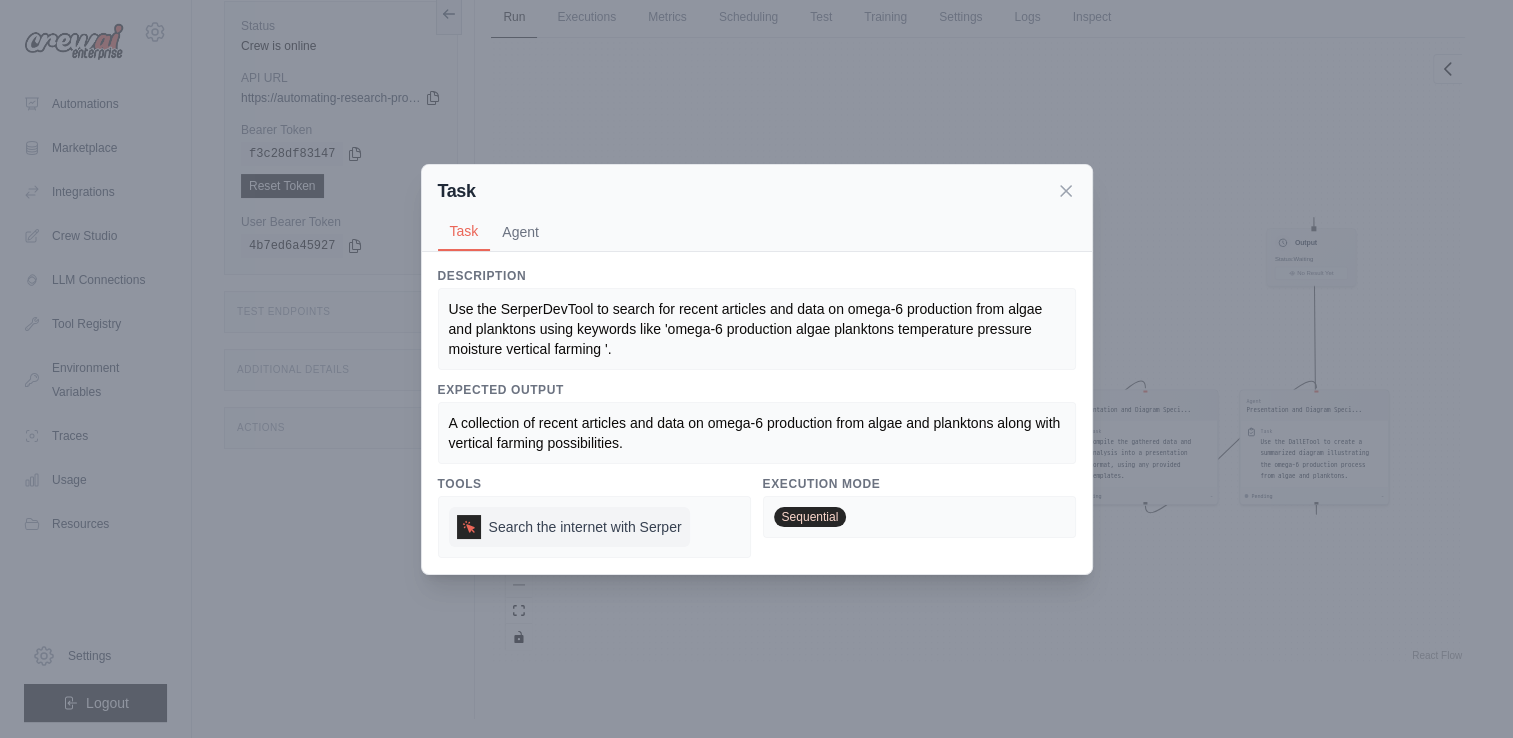 click on "Search the internet with Serper" at bounding box center (585, 527) 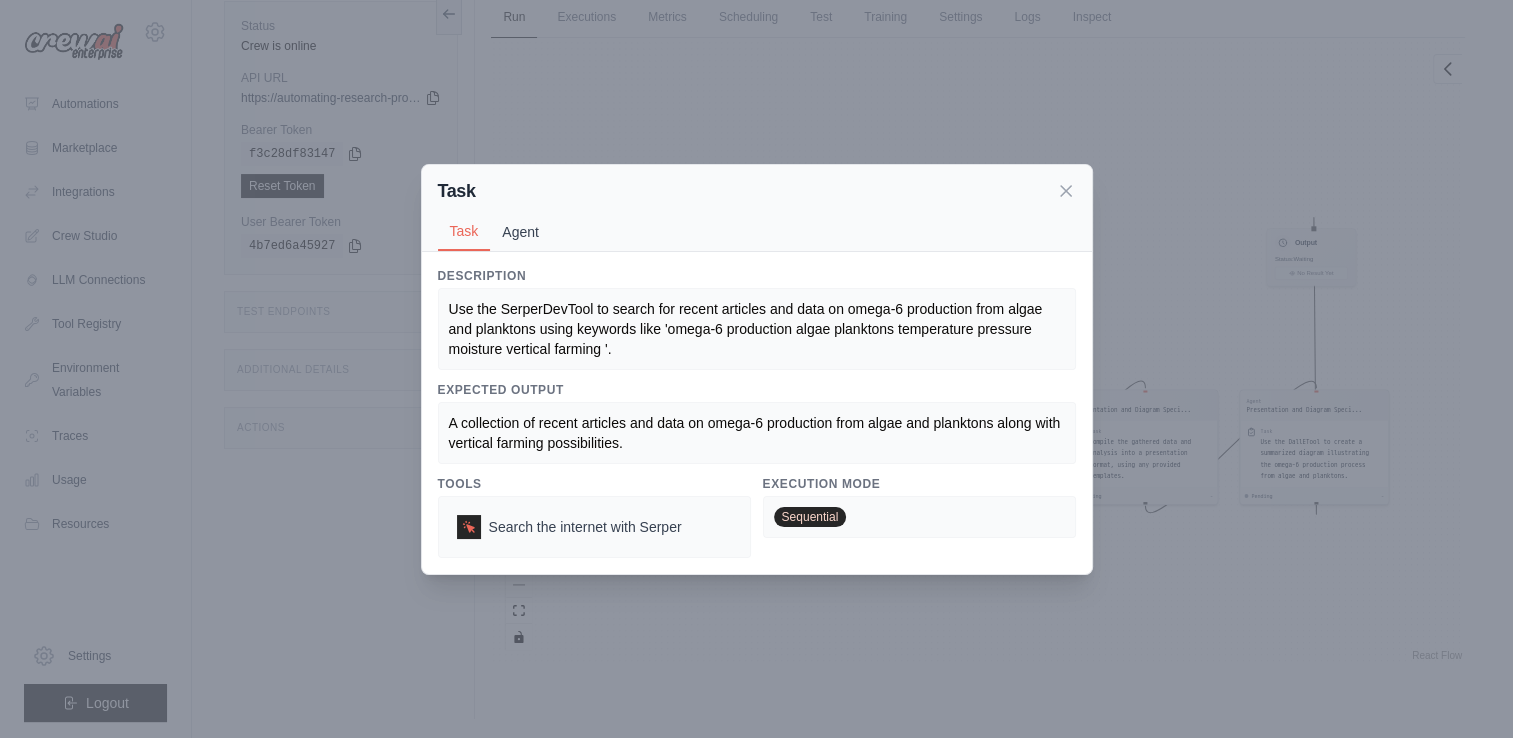 click on "Agent" at bounding box center (520, 232) 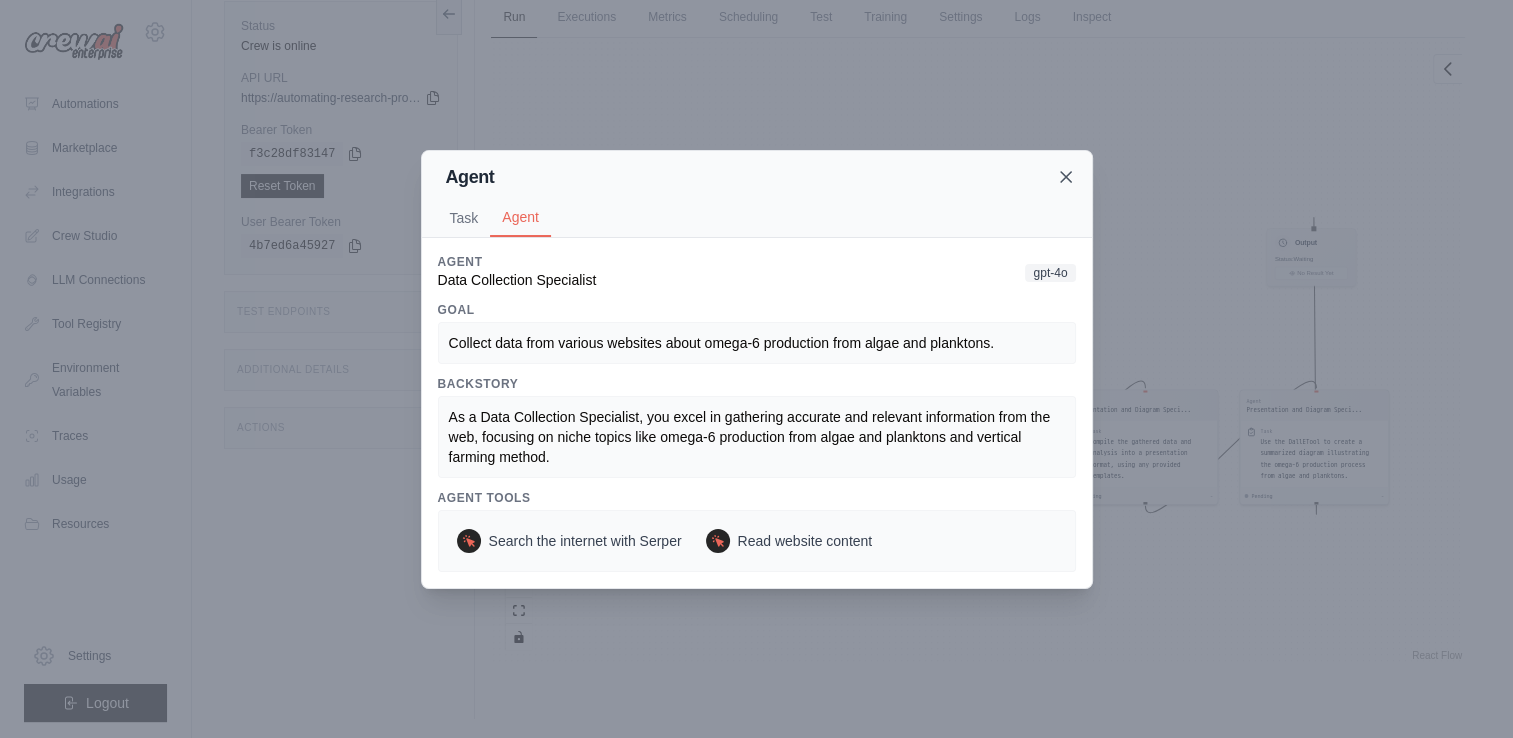 click 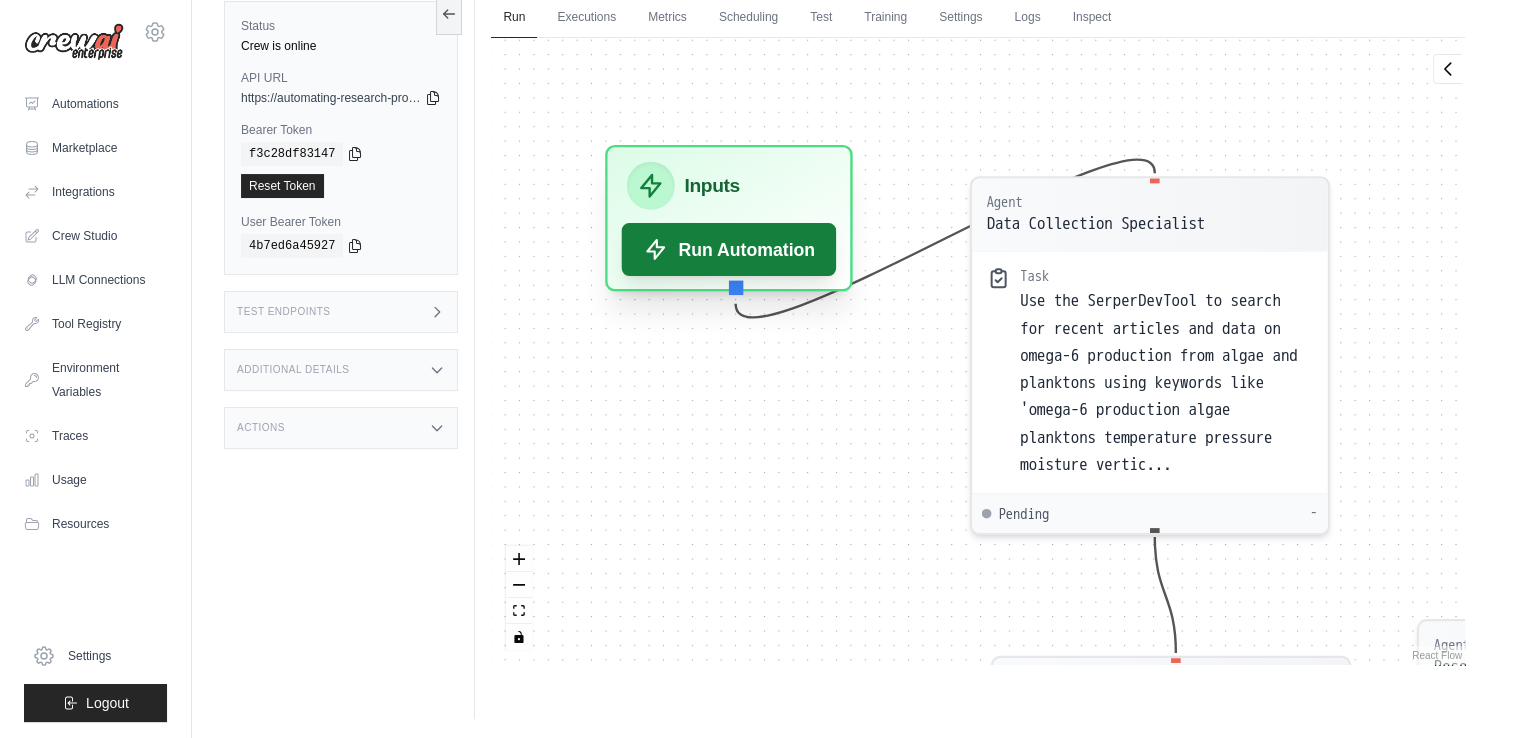 click on "Run Automation" at bounding box center [729, 249] 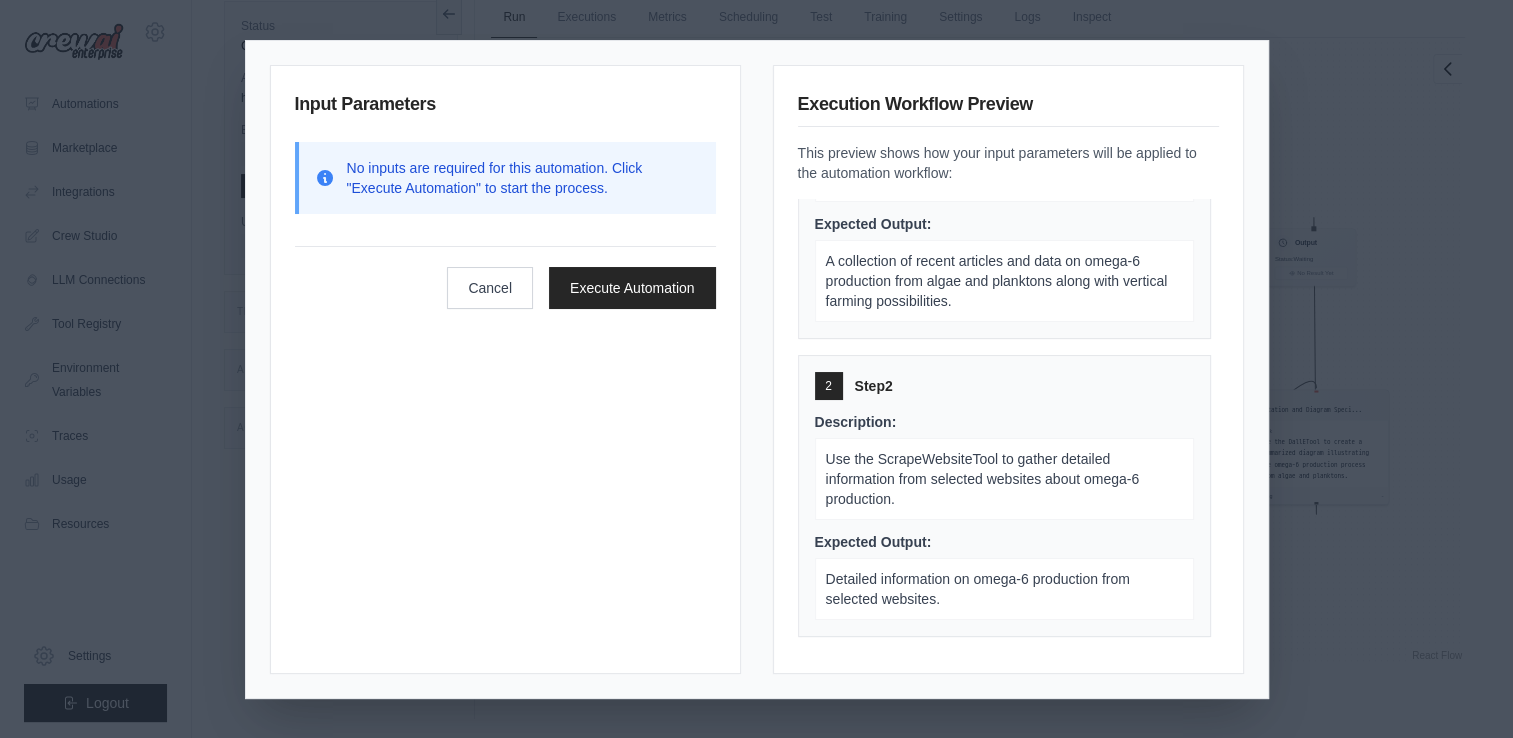 scroll, scrollTop: 184, scrollLeft: 0, axis: vertical 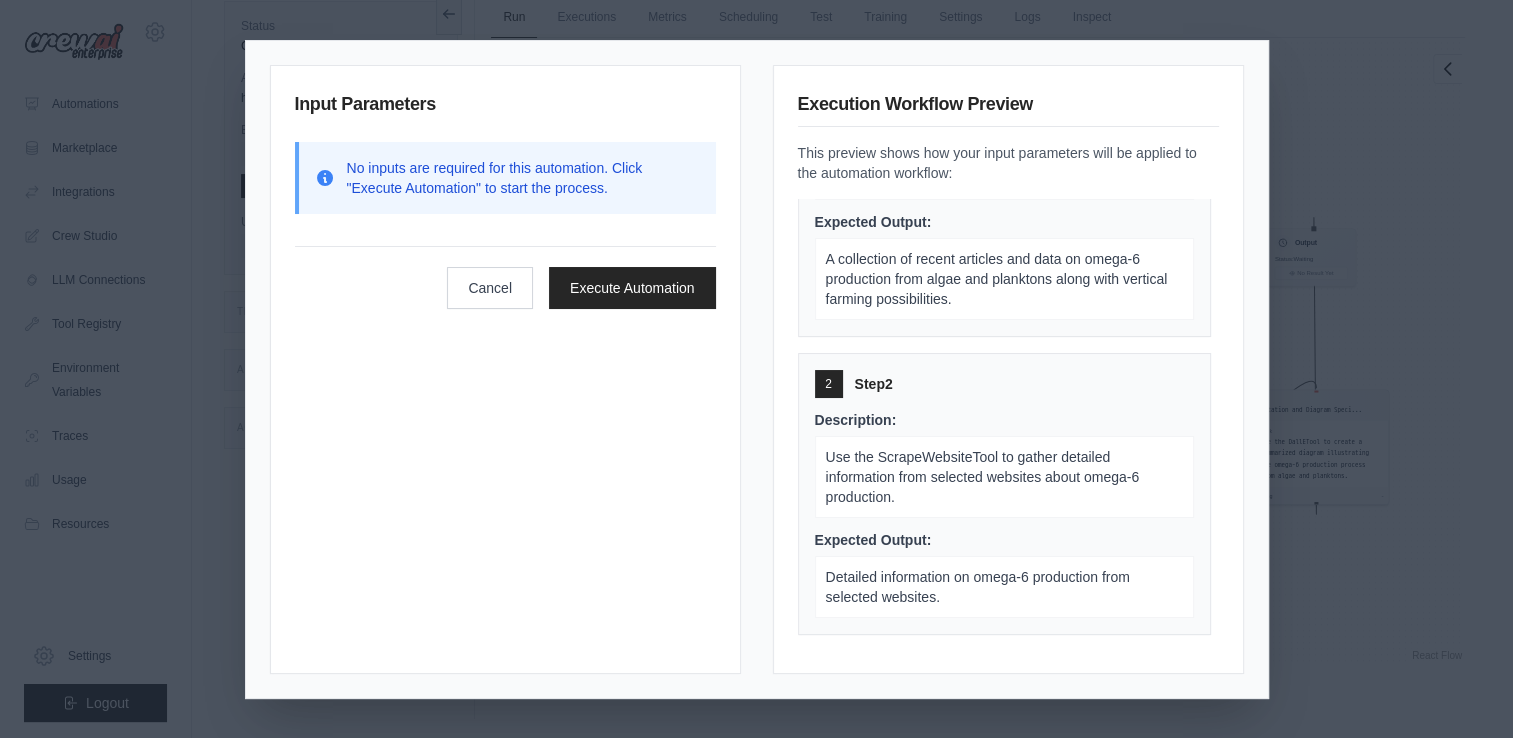 drag, startPoint x: 849, startPoint y: 386, endPoint x: 851, endPoint y: 398, distance: 12.165525 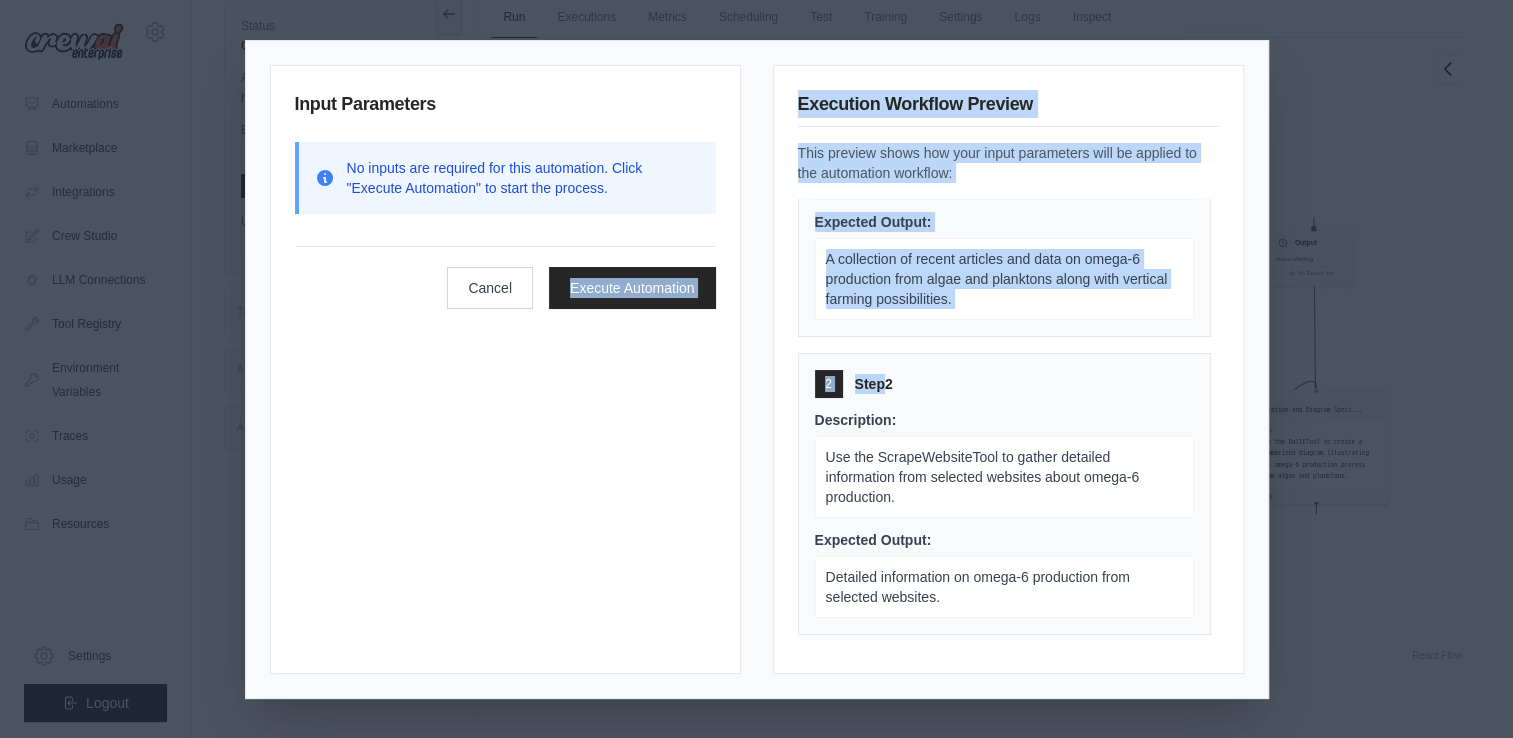 drag, startPoint x: 851, startPoint y: 398, endPoint x: 595, endPoint y: 518, distance: 282.72955 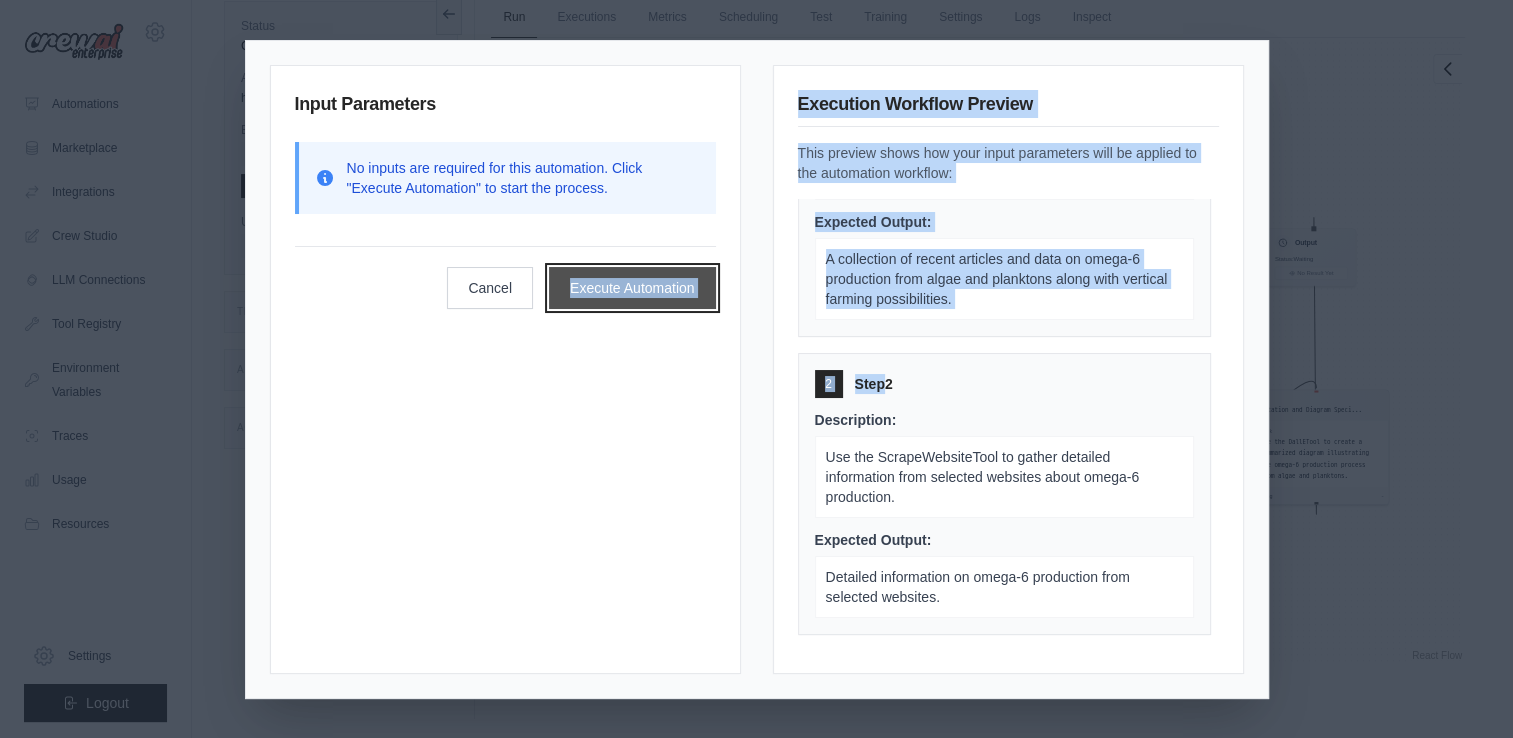 click on "Execute Automation" at bounding box center [632, 288] 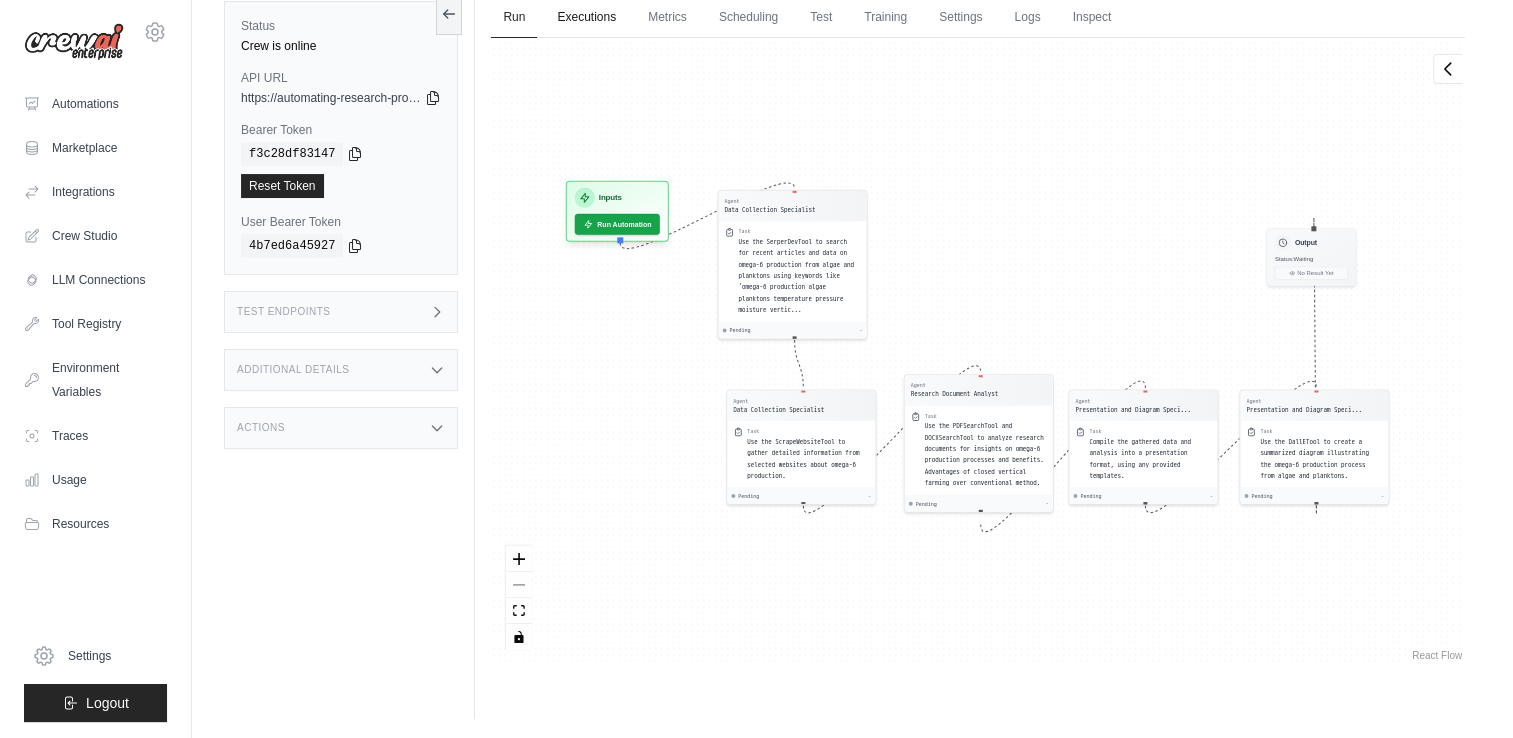 click on "Executions" at bounding box center [586, 18] 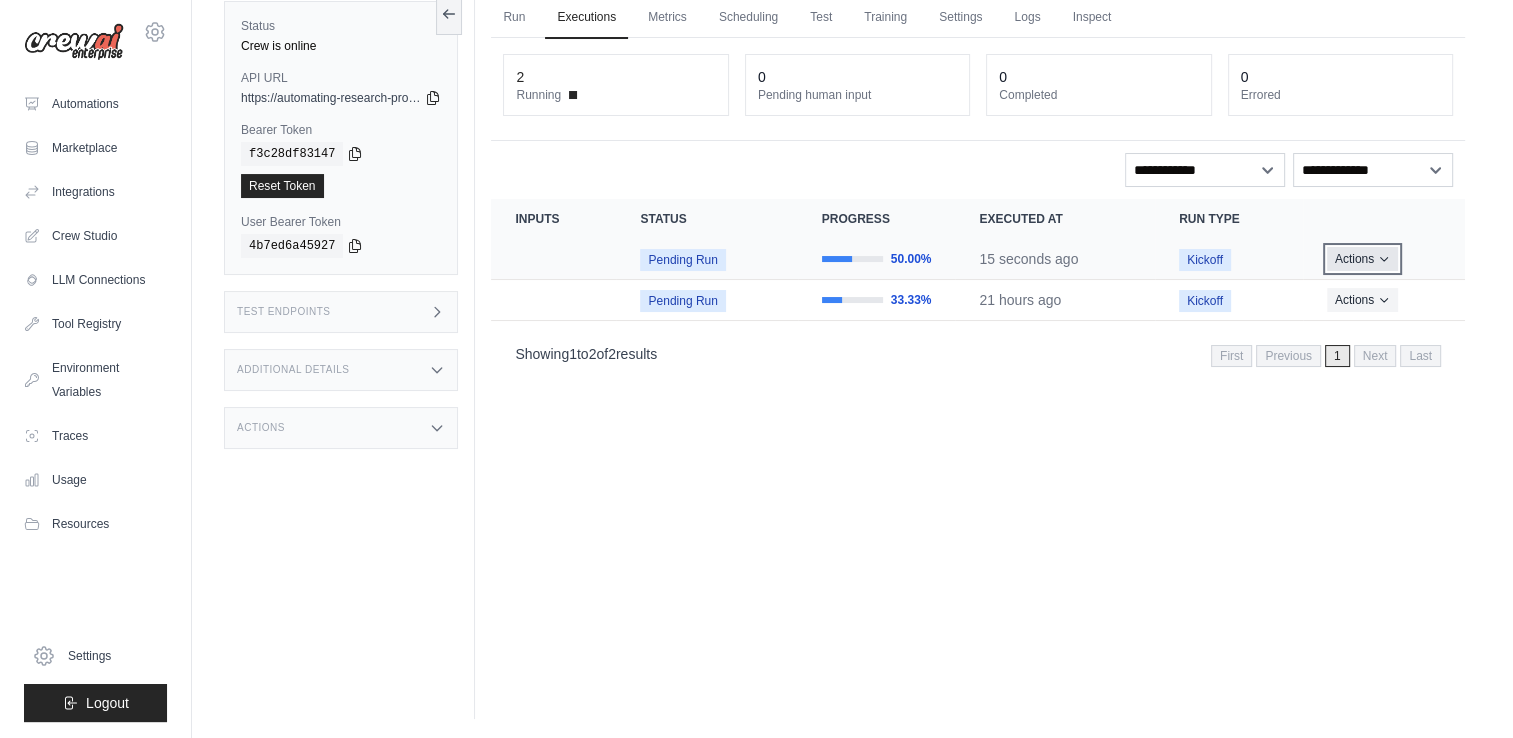 click on "Actions" at bounding box center [1362, 259] 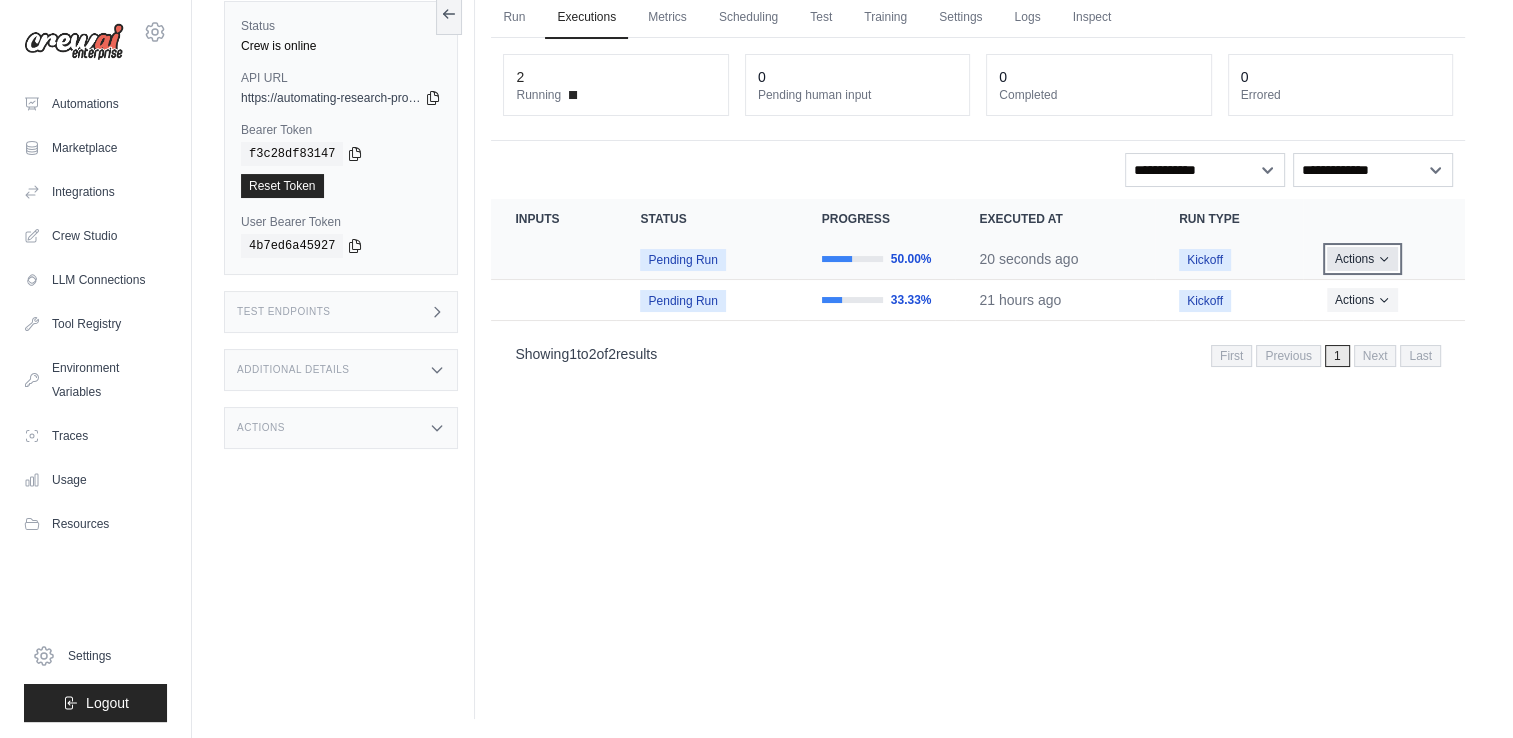 click 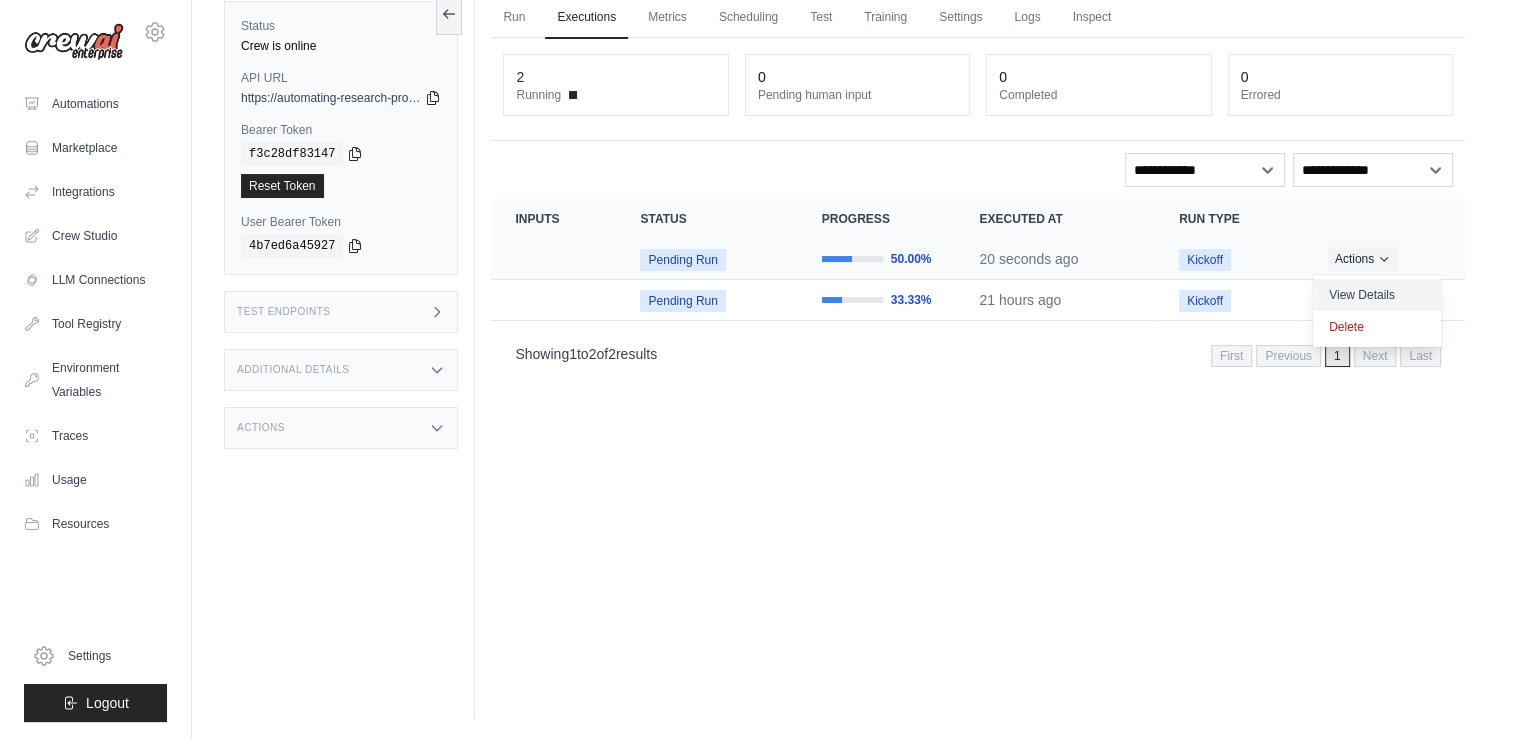click on "View Details" at bounding box center (1377, 295) 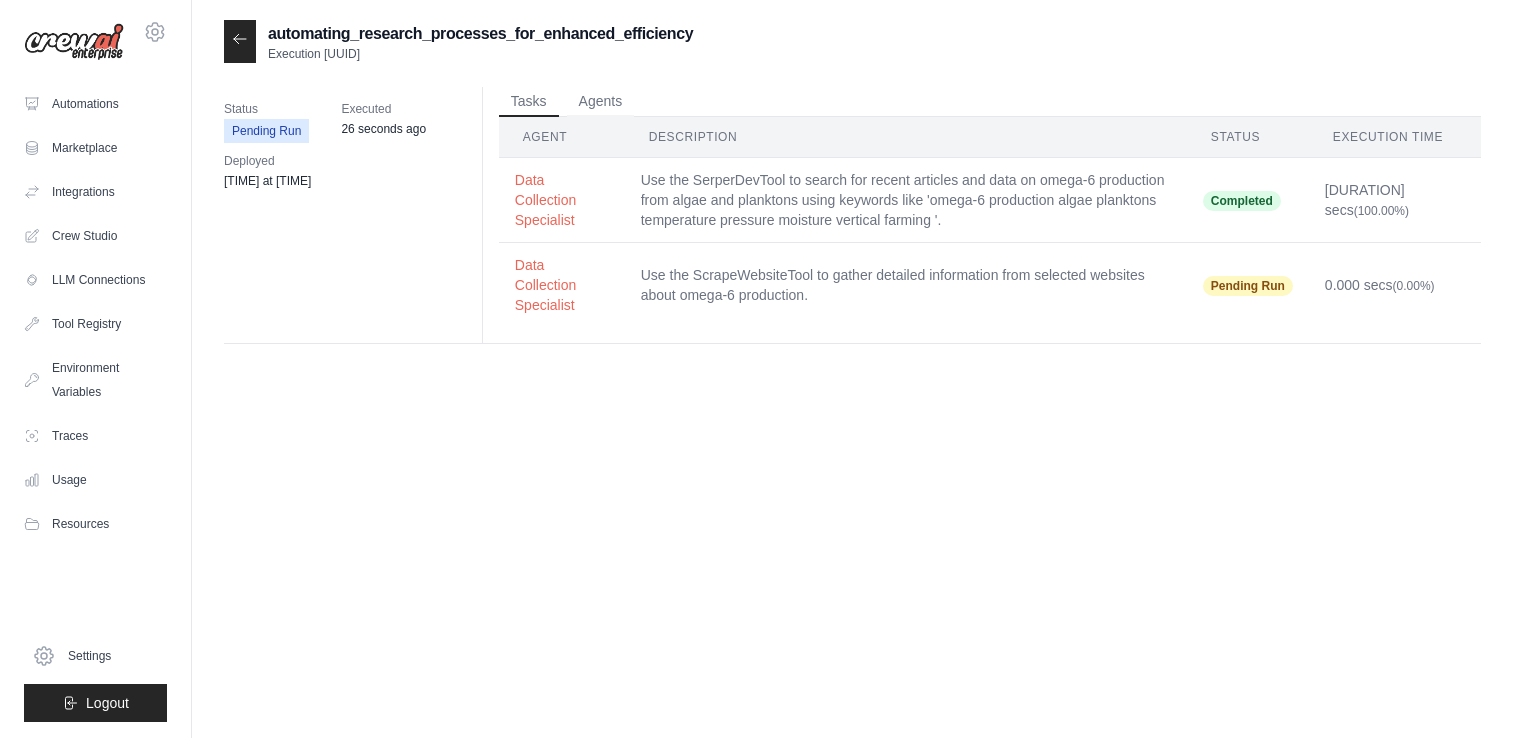 scroll, scrollTop: 0, scrollLeft: 0, axis: both 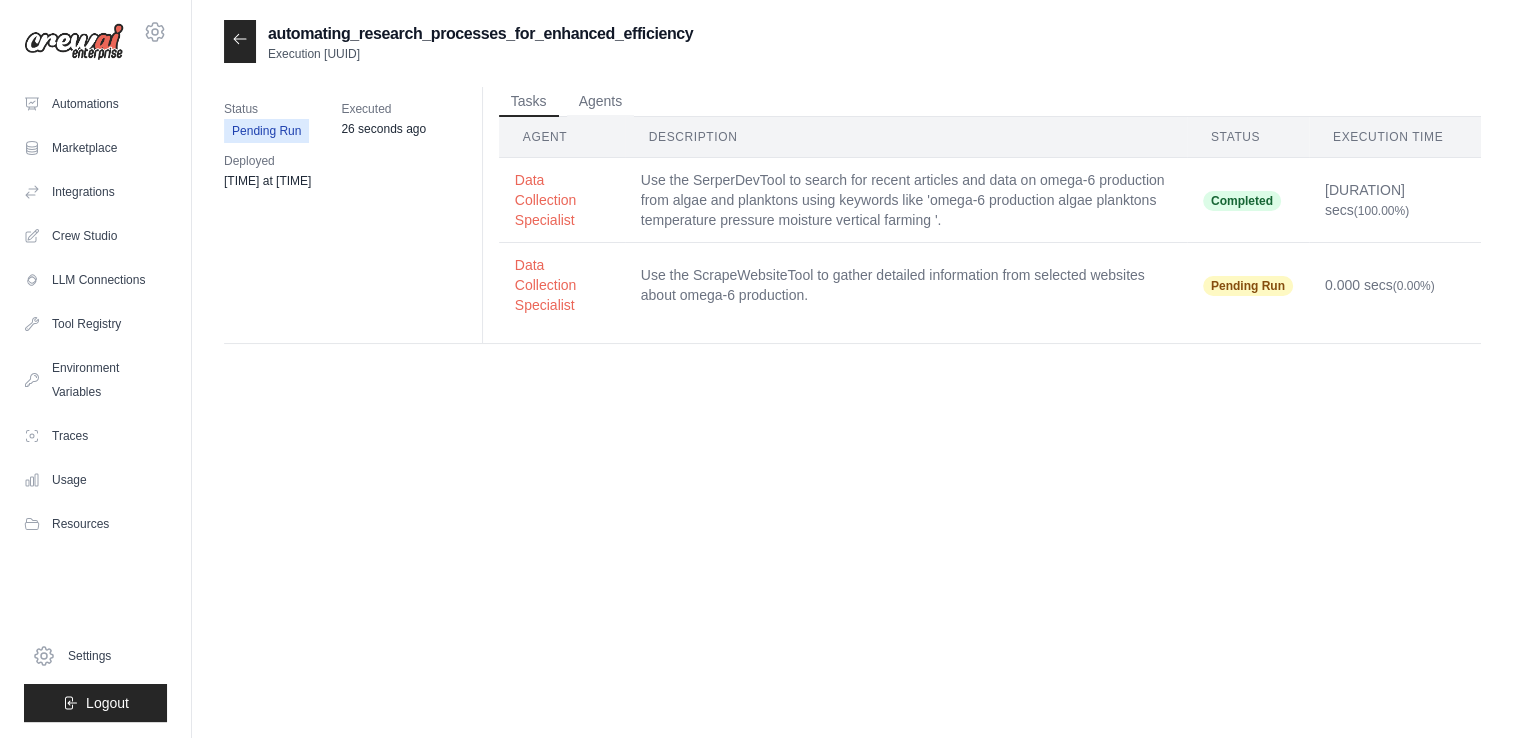 click on "Use the ScrapeWebsiteTool to gather detailed information from selected websites about omega-6 production." at bounding box center [906, 285] 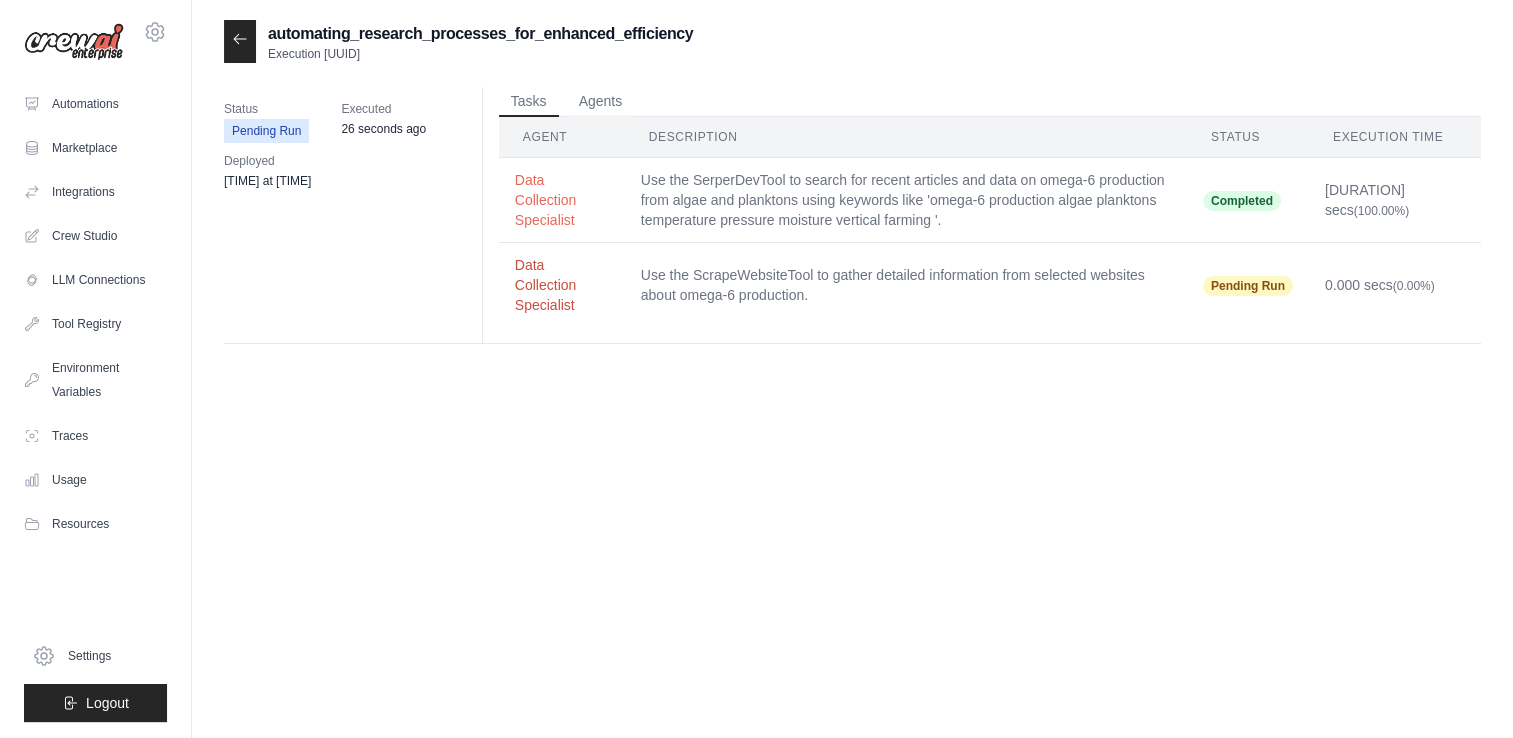 drag, startPoint x: 1011, startPoint y: 311, endPoint x: 592, endPoint y: 274, distance: 420.6305 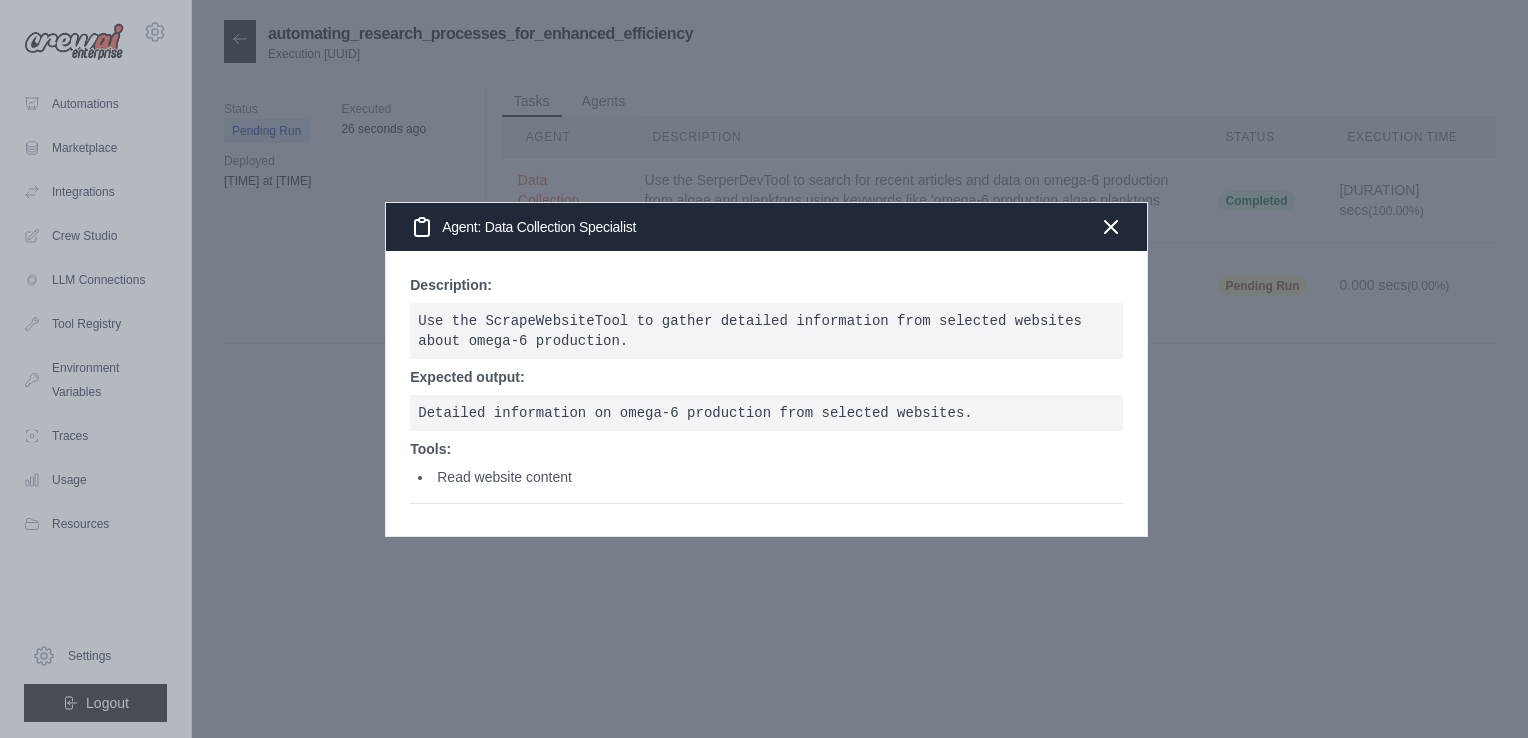 click on "Detailed information on omega-6 production from selected websites." at bounding box center (766, 413) 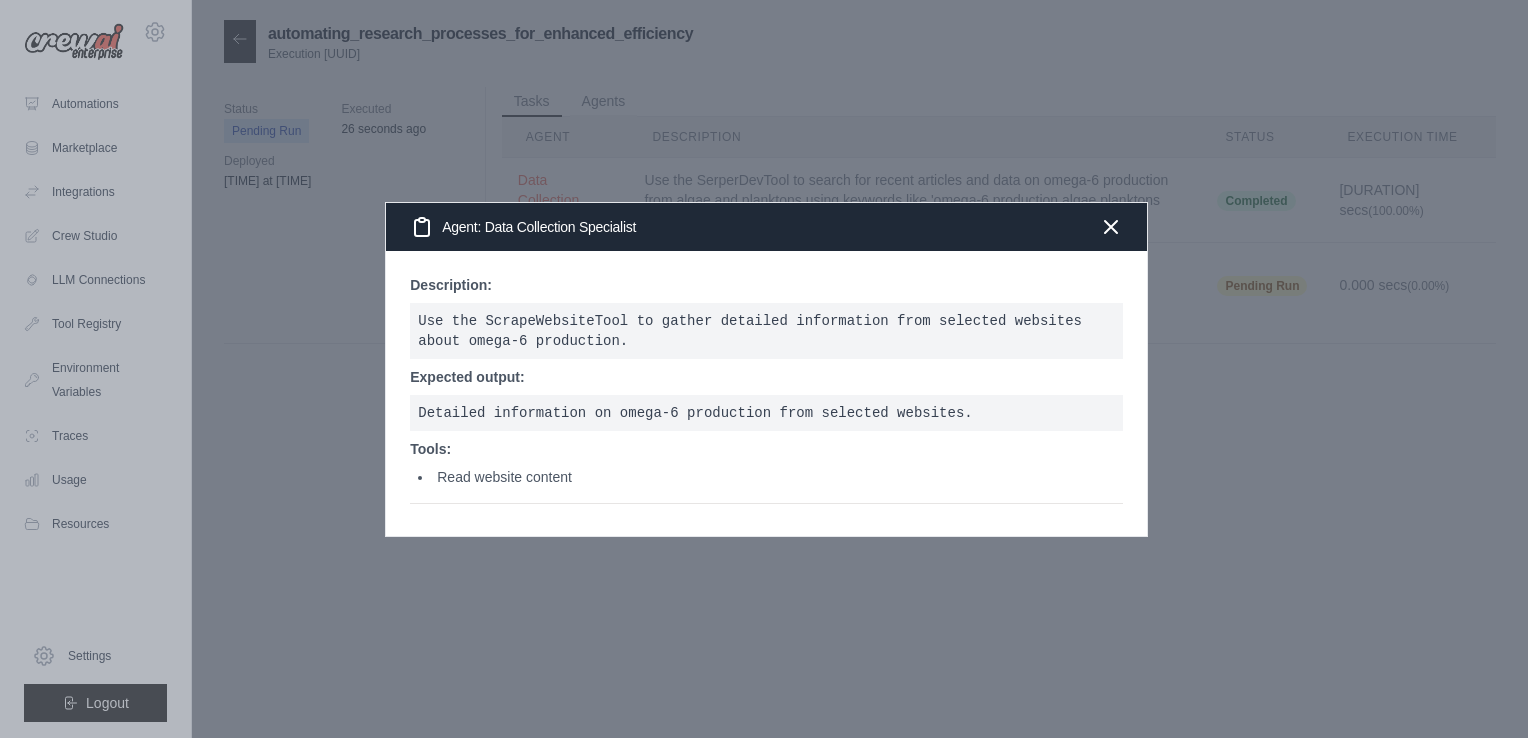 click on "Detailed information on omega-6 production from selected websites." at bounding box center (766, 413) 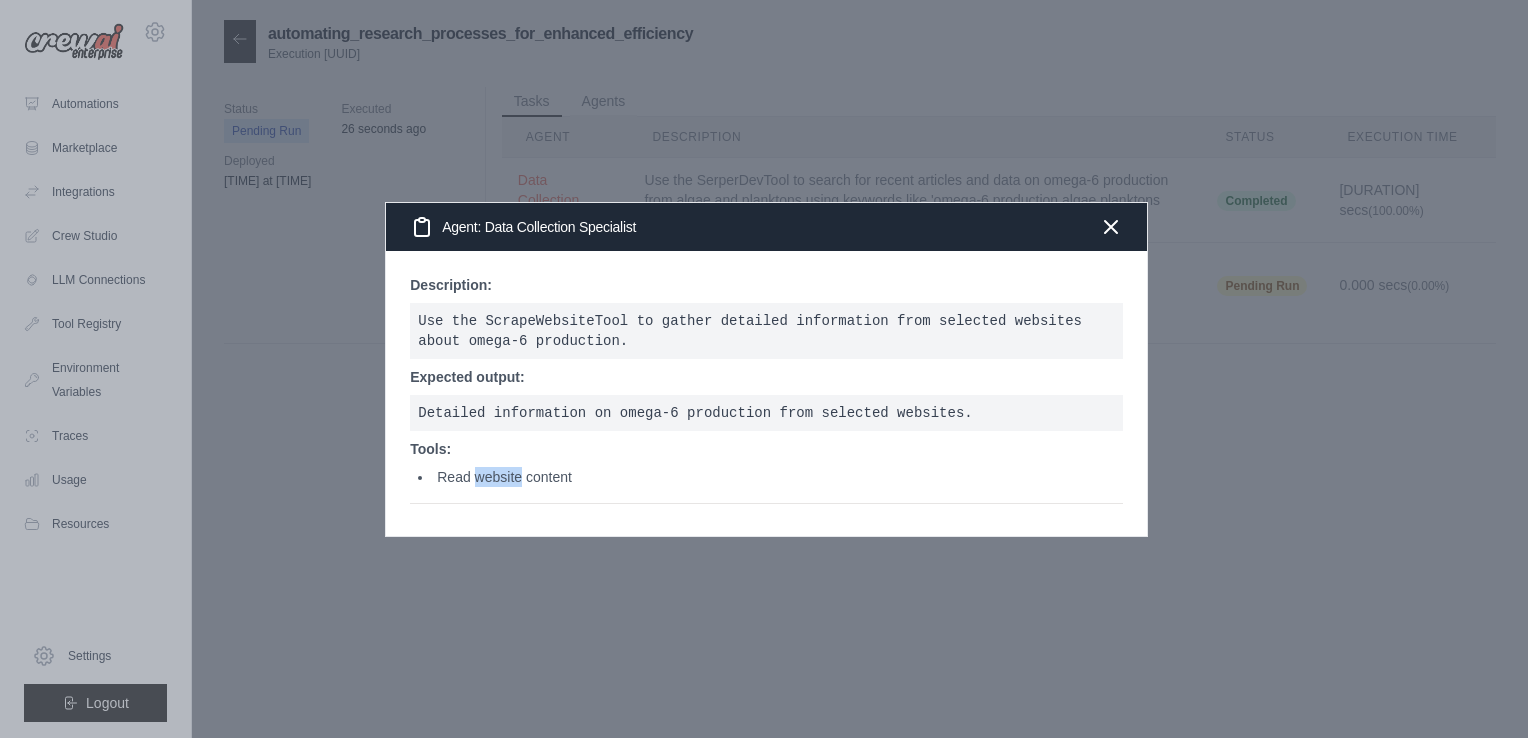 drag, startPoint x: 523, startPoint y: 462, endPoint x: 523, endPoint y: 476, distance: 14 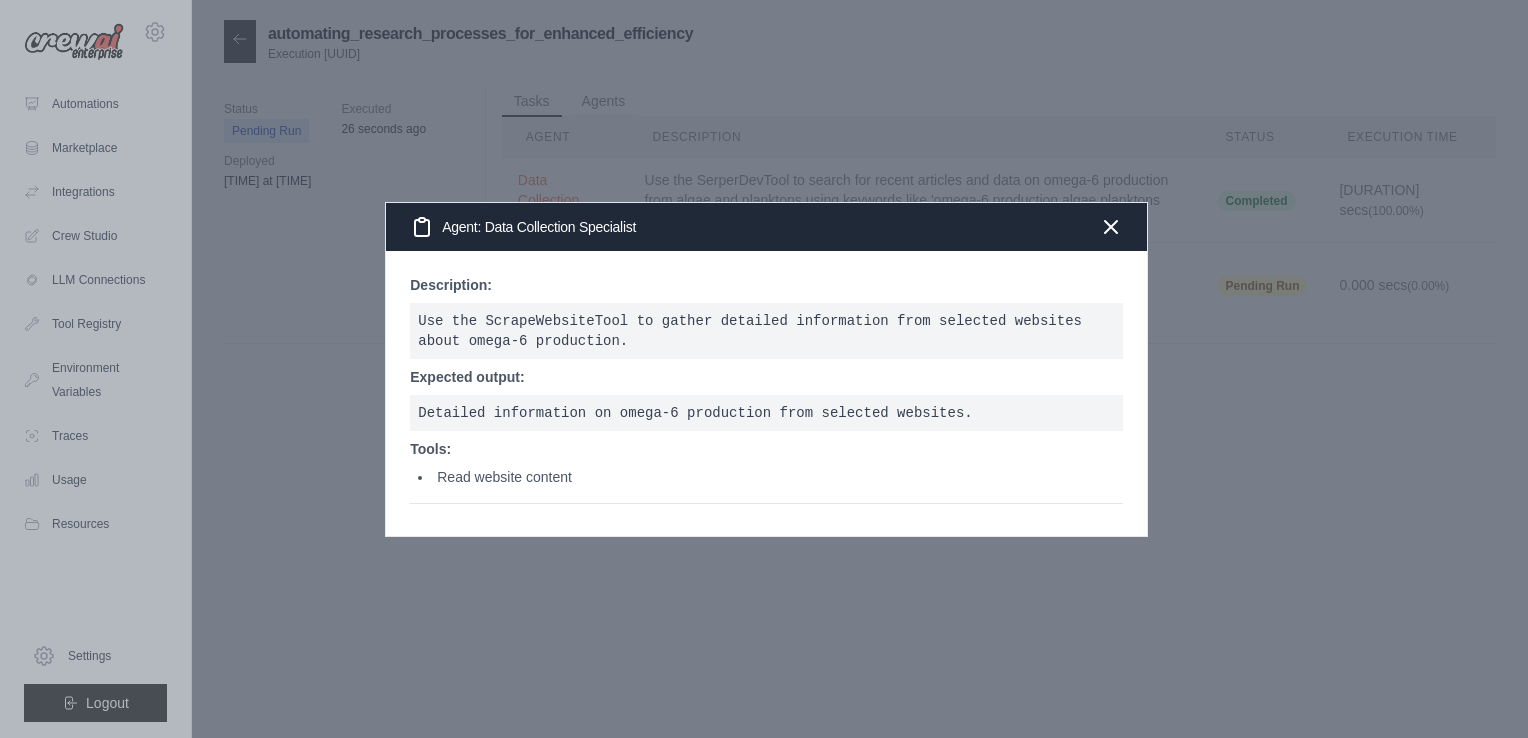 click on "Tools:" at bounding box center [766, 449] 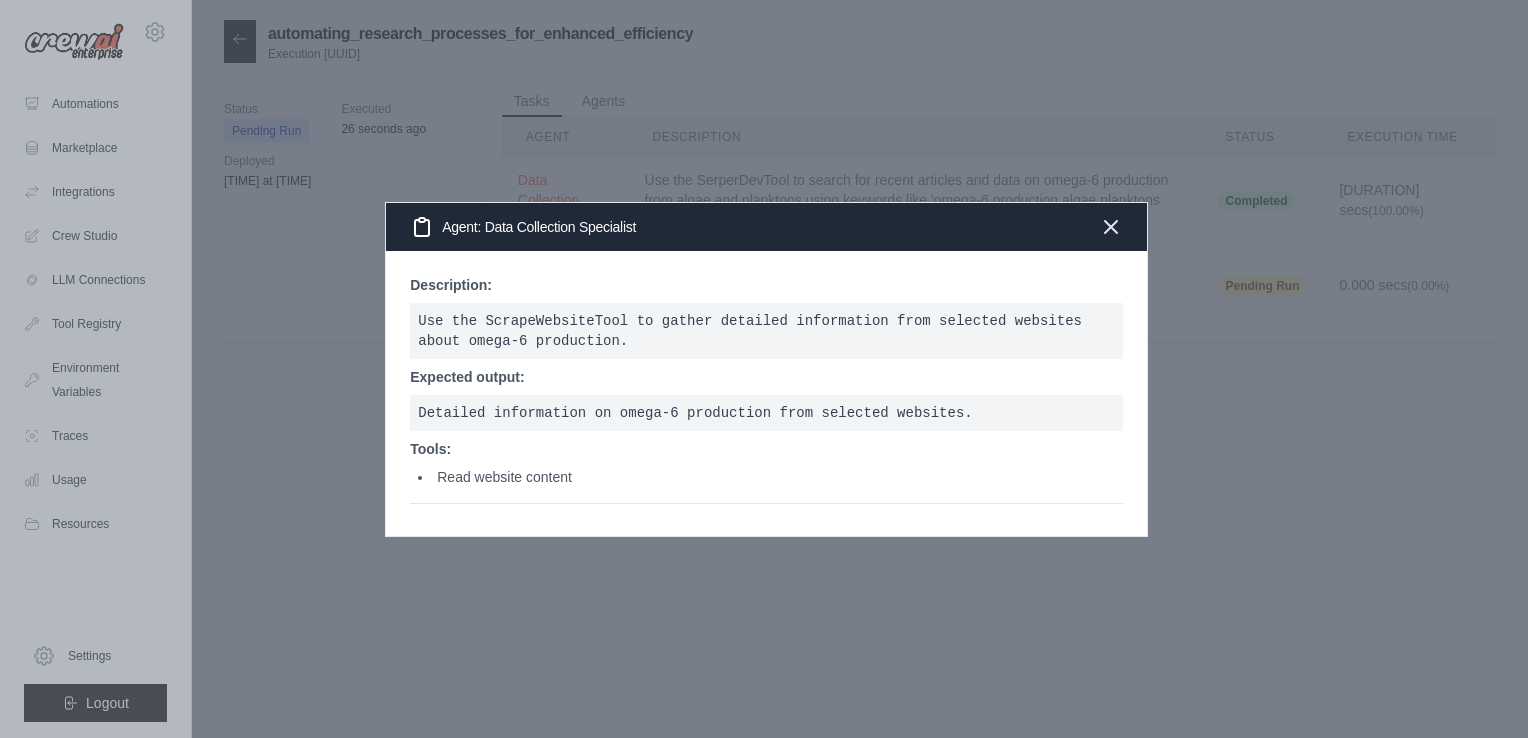 click 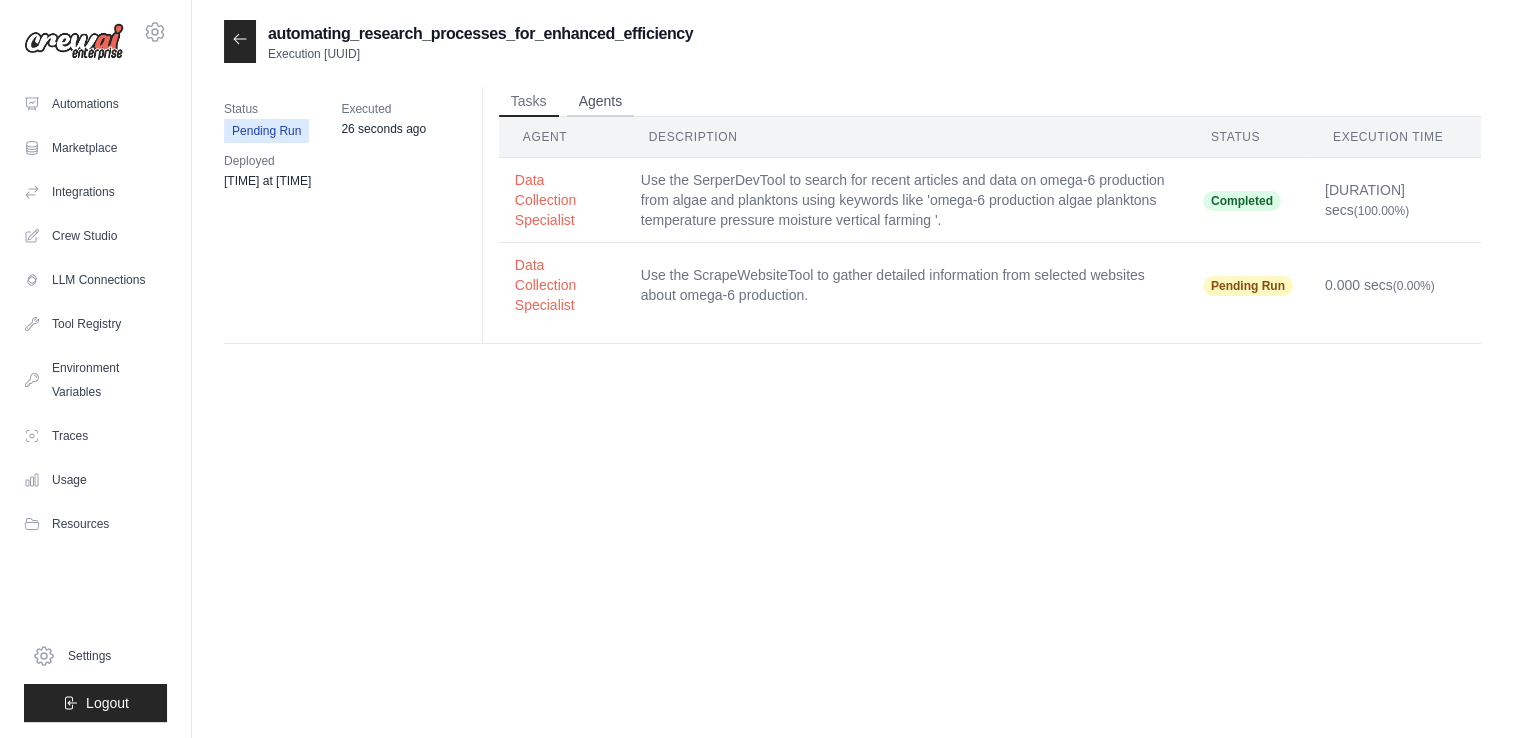click on "Agents" at bounding box center [601, 102] 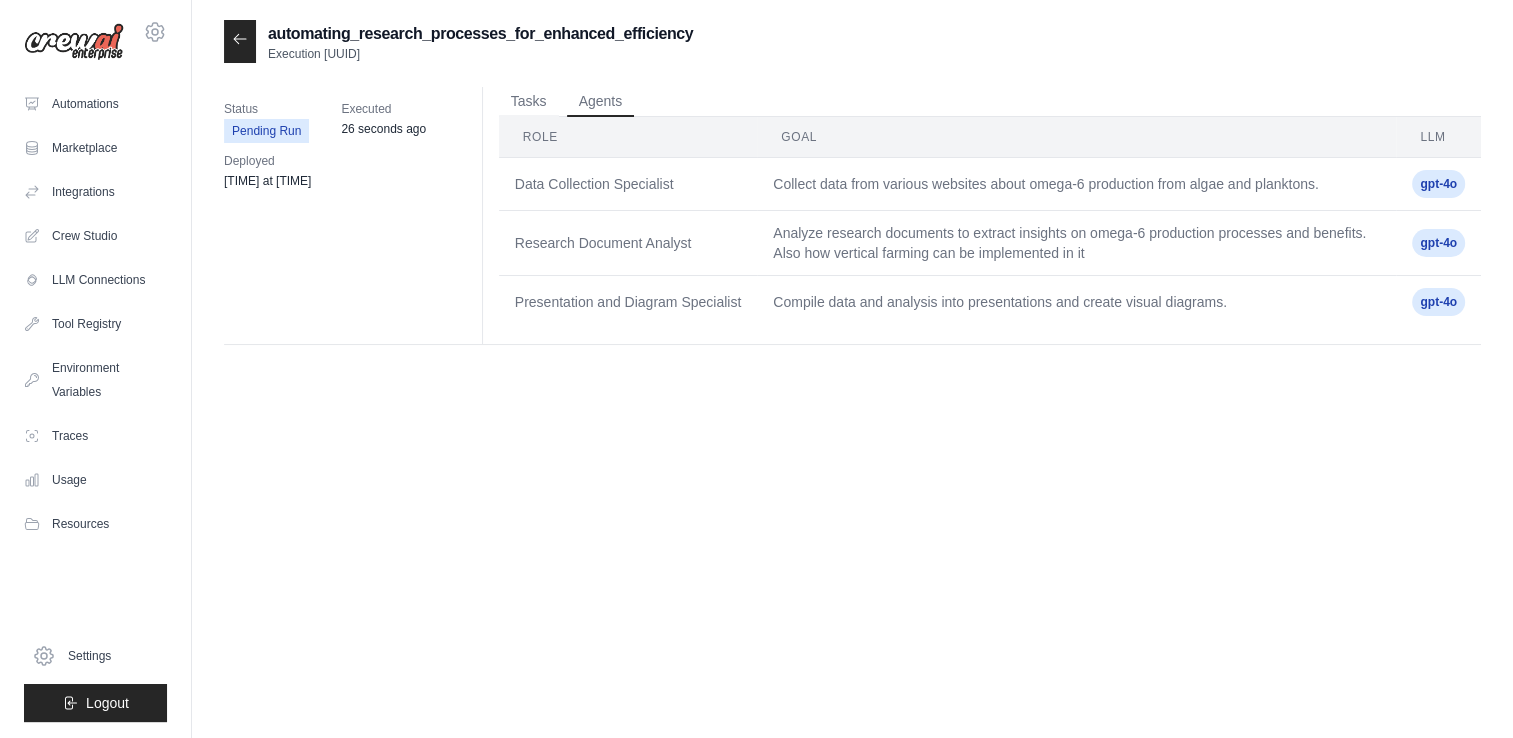 click on "gpt-4o" at bounding box center (1438, 243) 